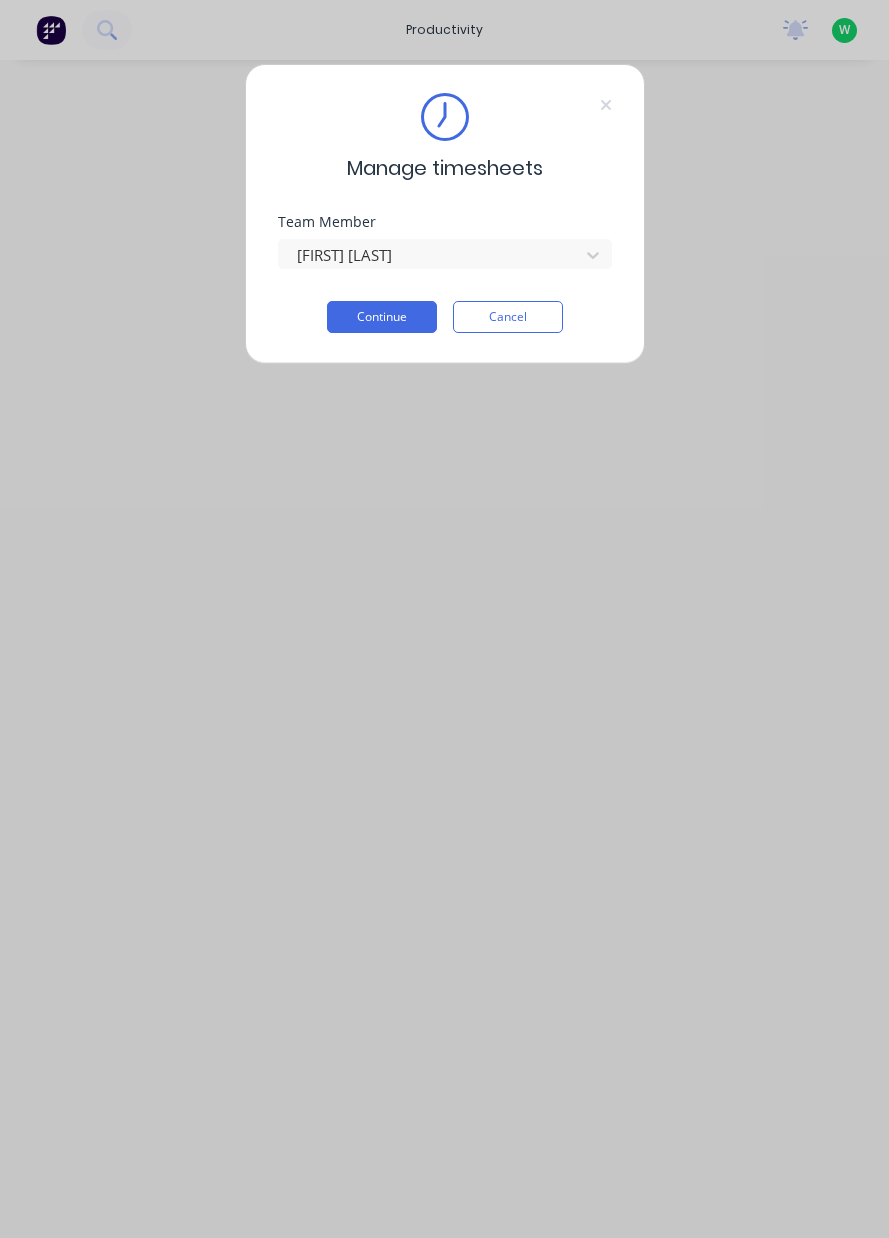 scroll, scrollTop: 0, scrollLeft: 0, axis: both 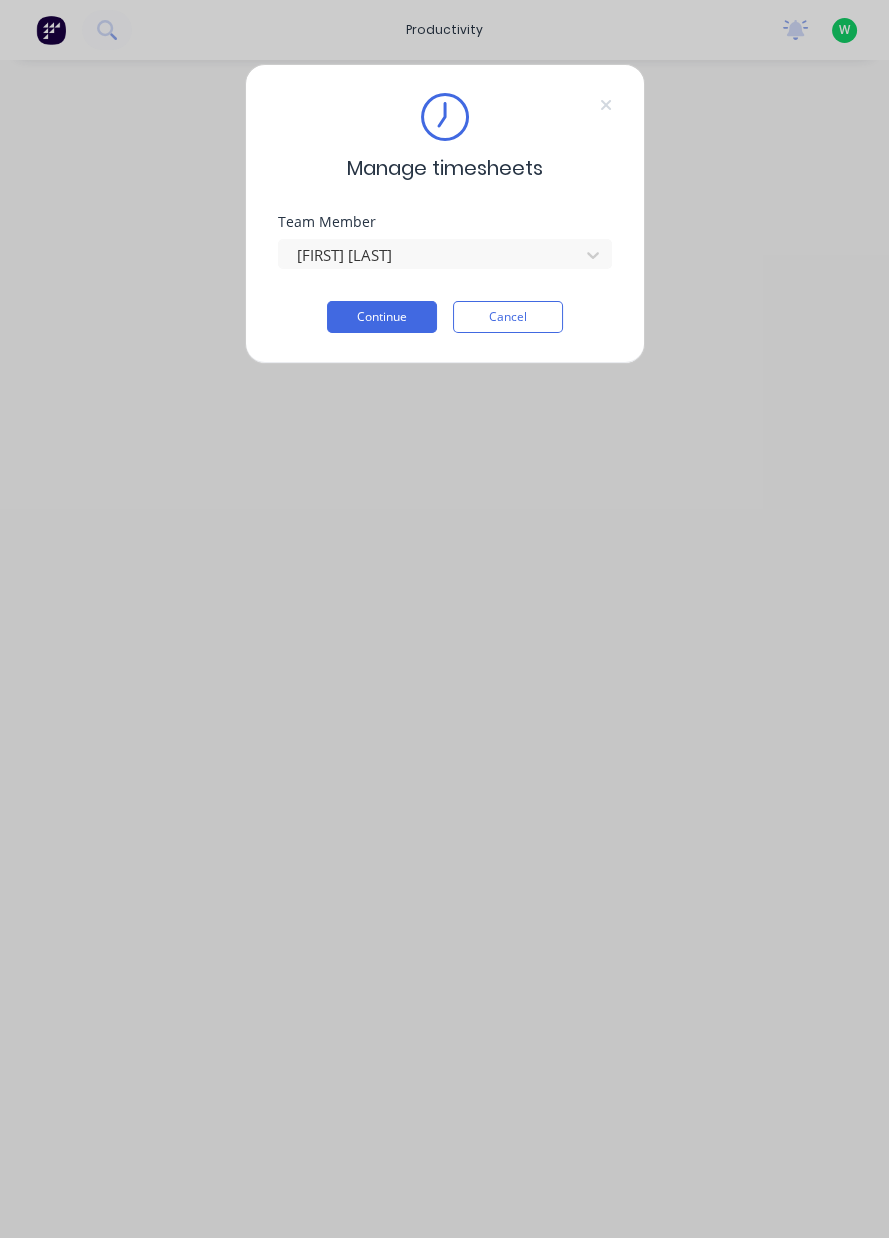 click on "Continue" at bounding box center [382, 317] 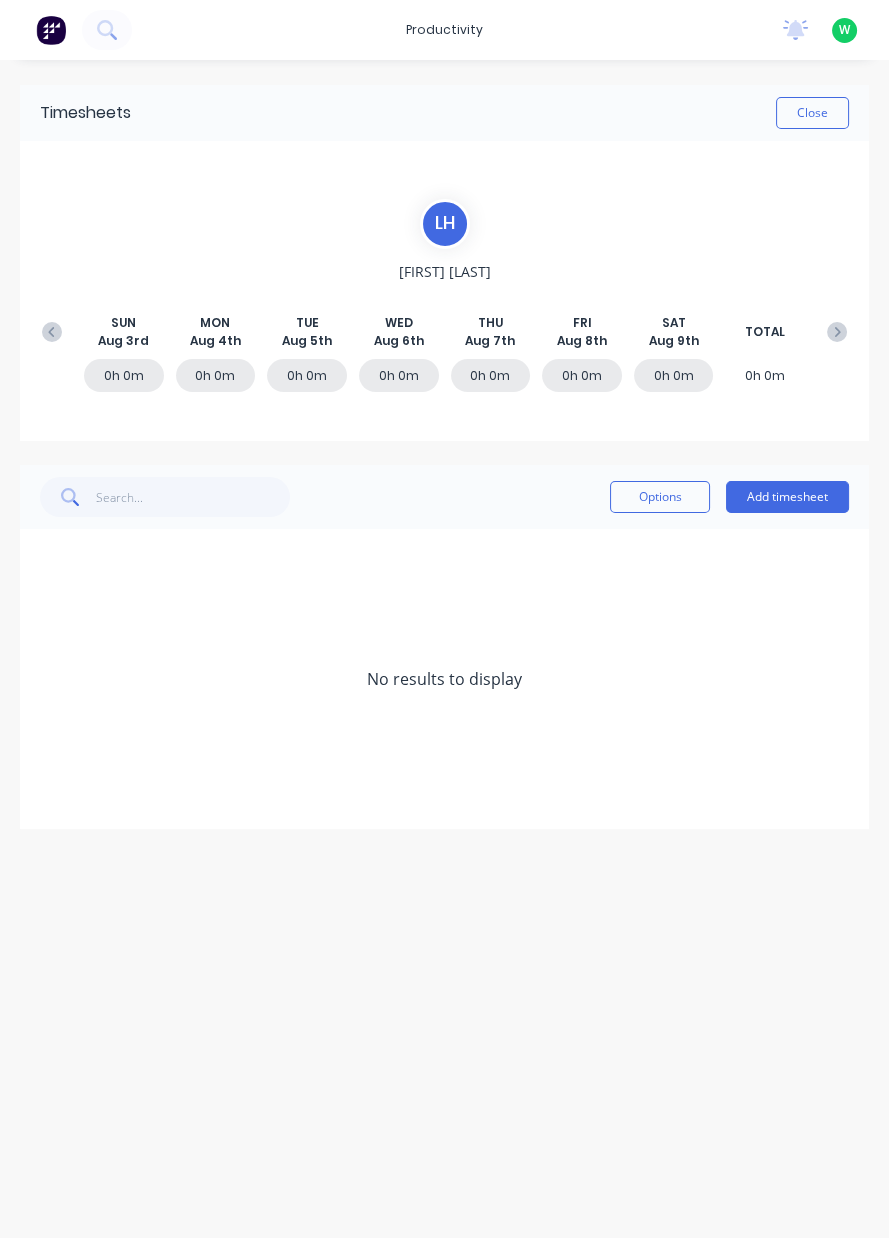 click at bounding box center (52, 332) 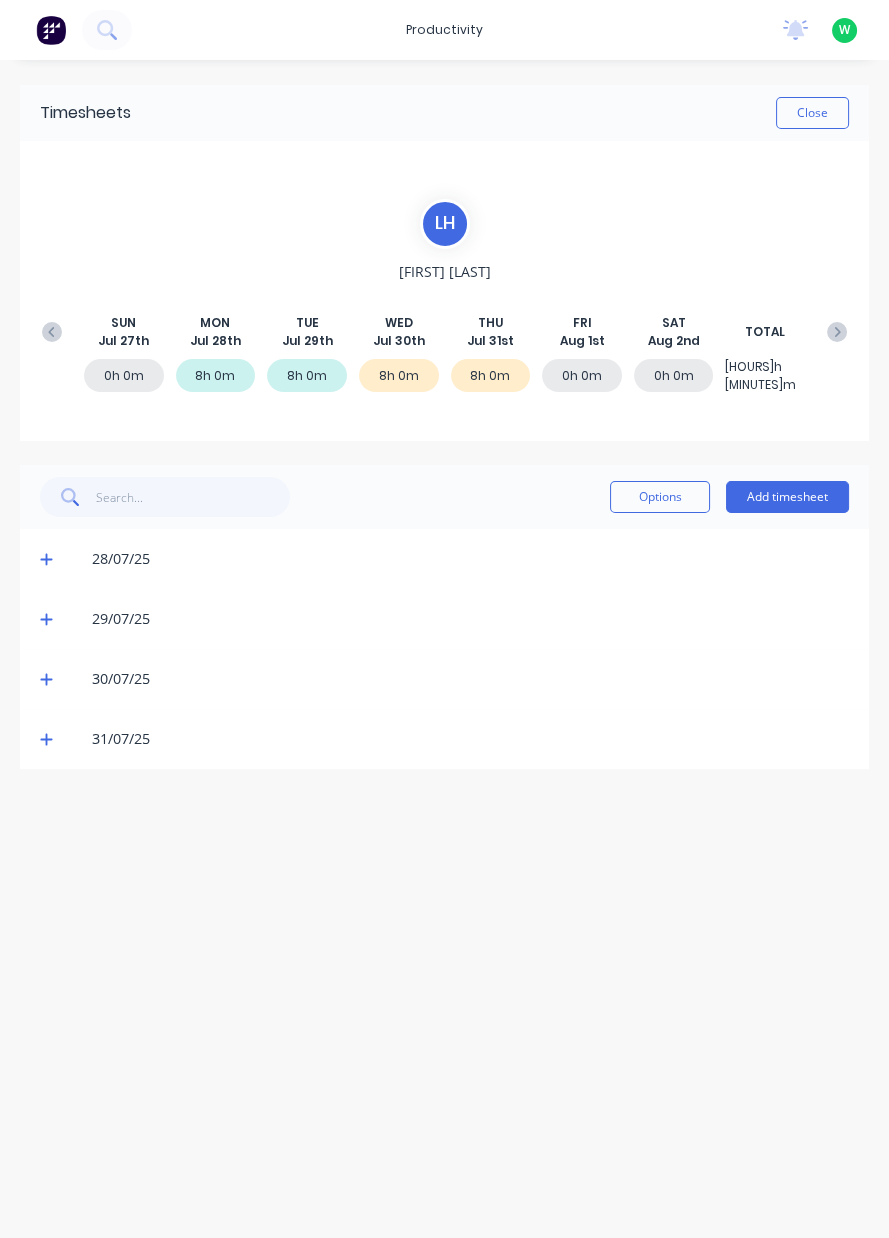 click on "Add timesheet" at bounding box center [787, 497] 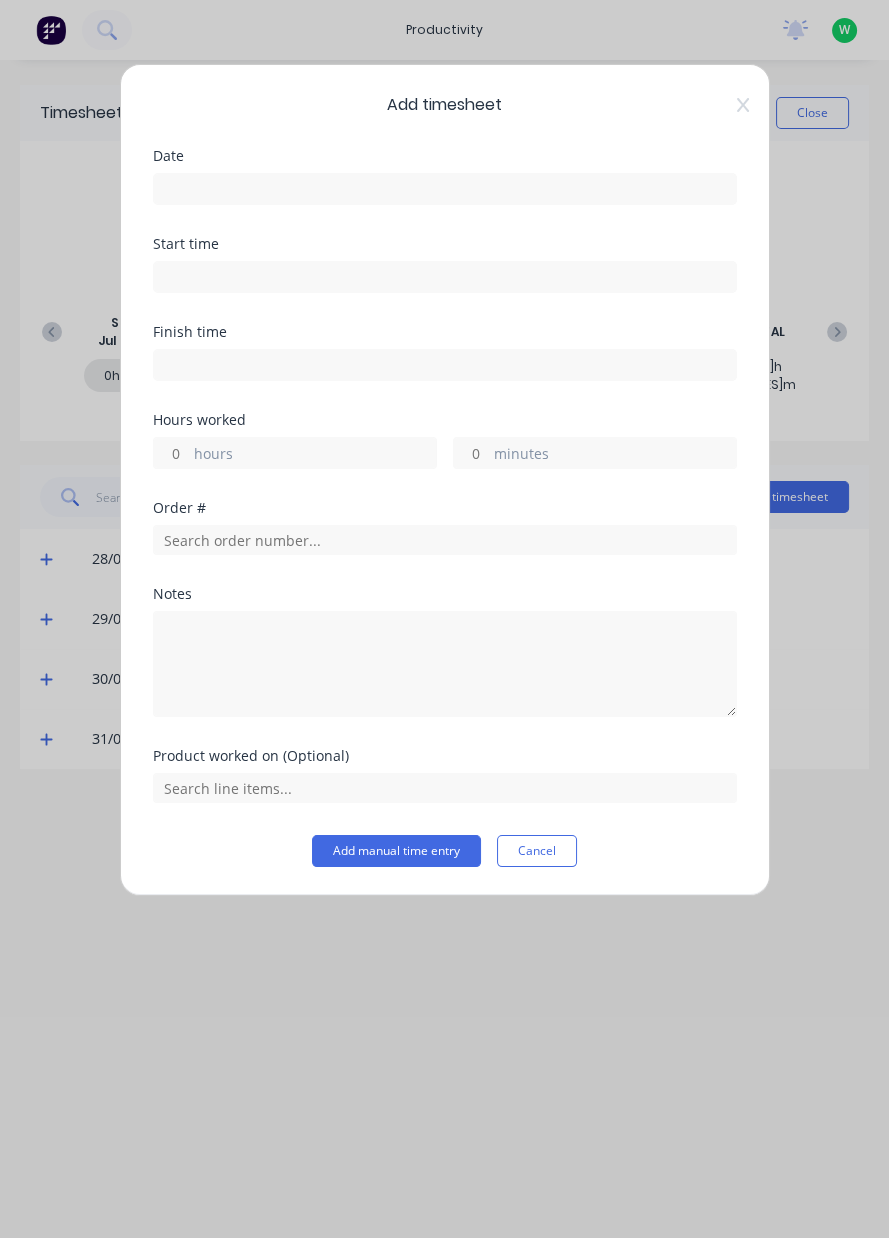 click at bounding box center [445, 189] 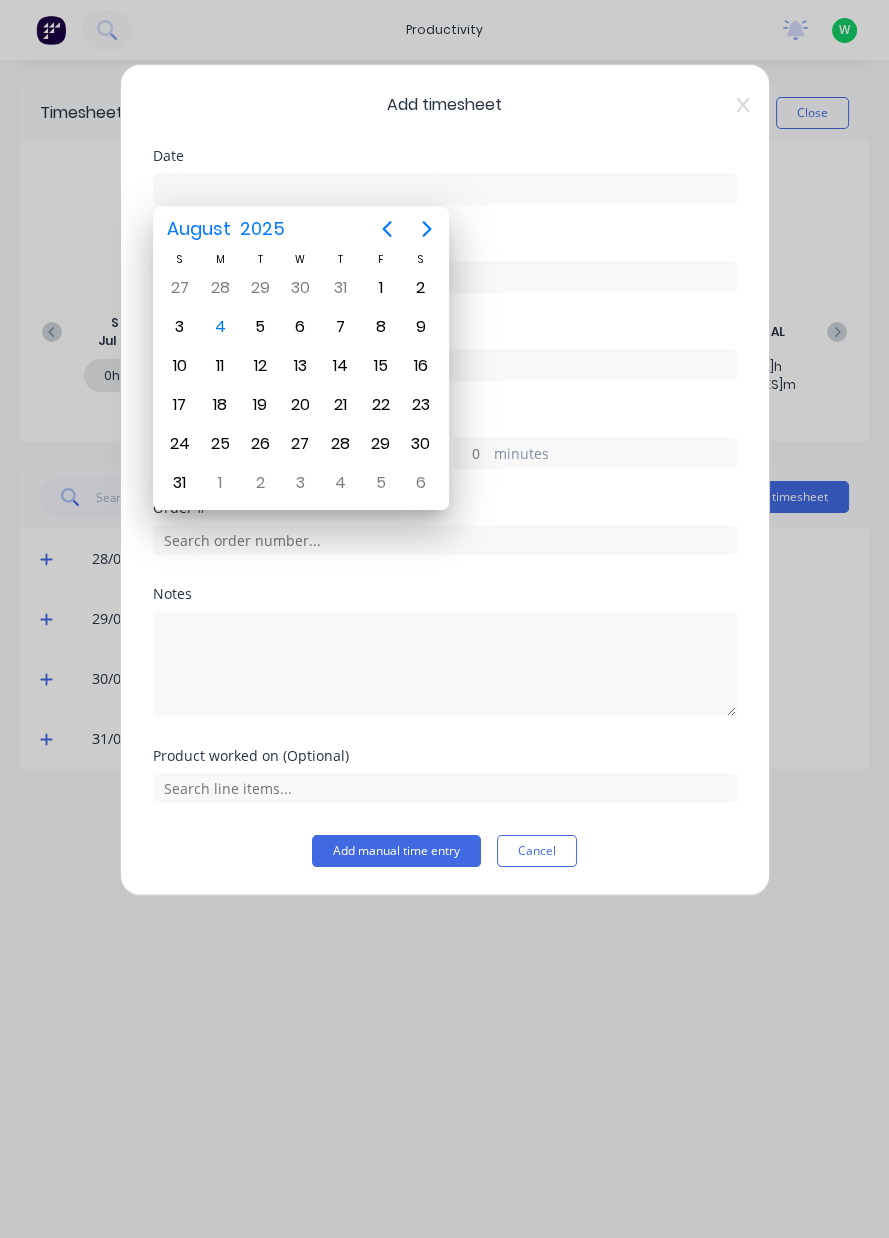 click on "2" at bounding box center [421, 288] 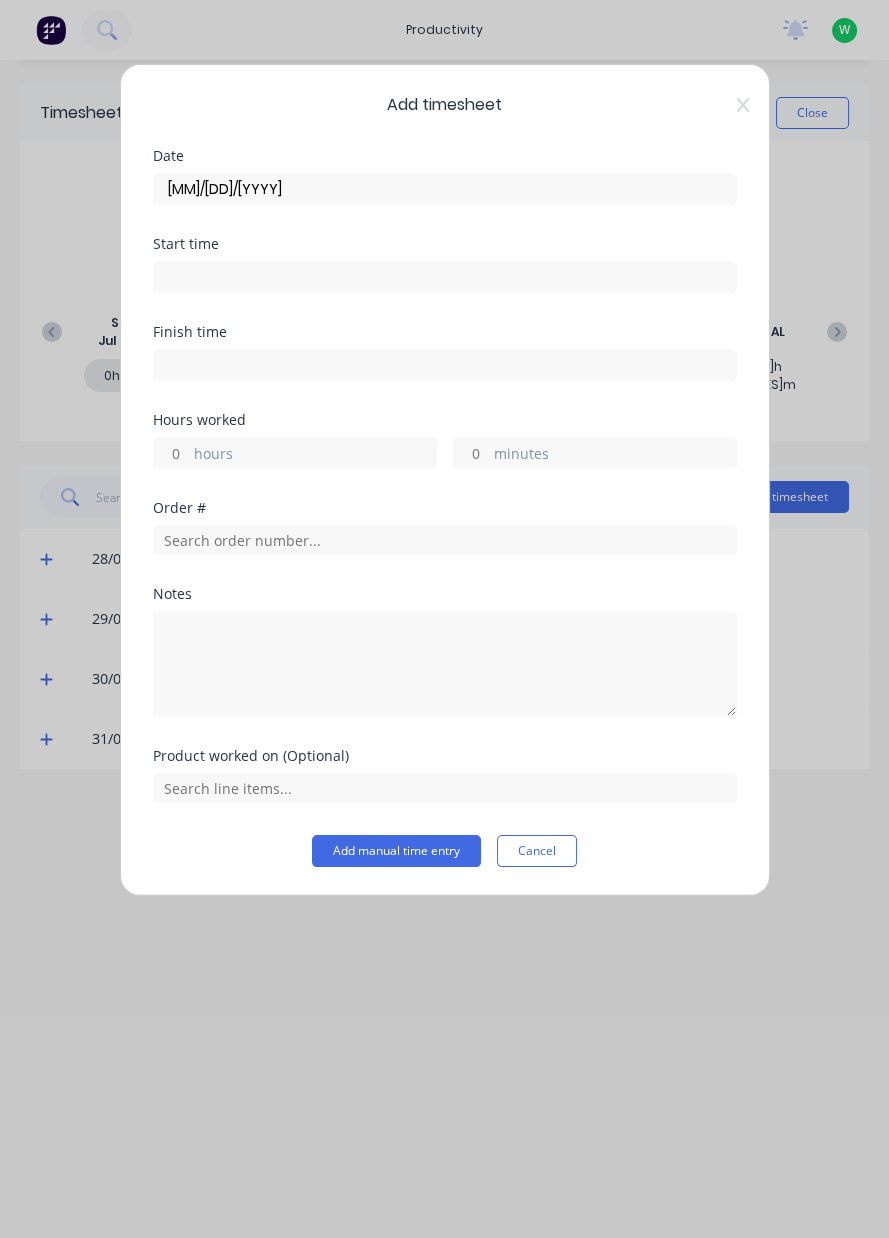 click on "[MM]/[DD]/[YYYY]" at bounding box center [445, 189] 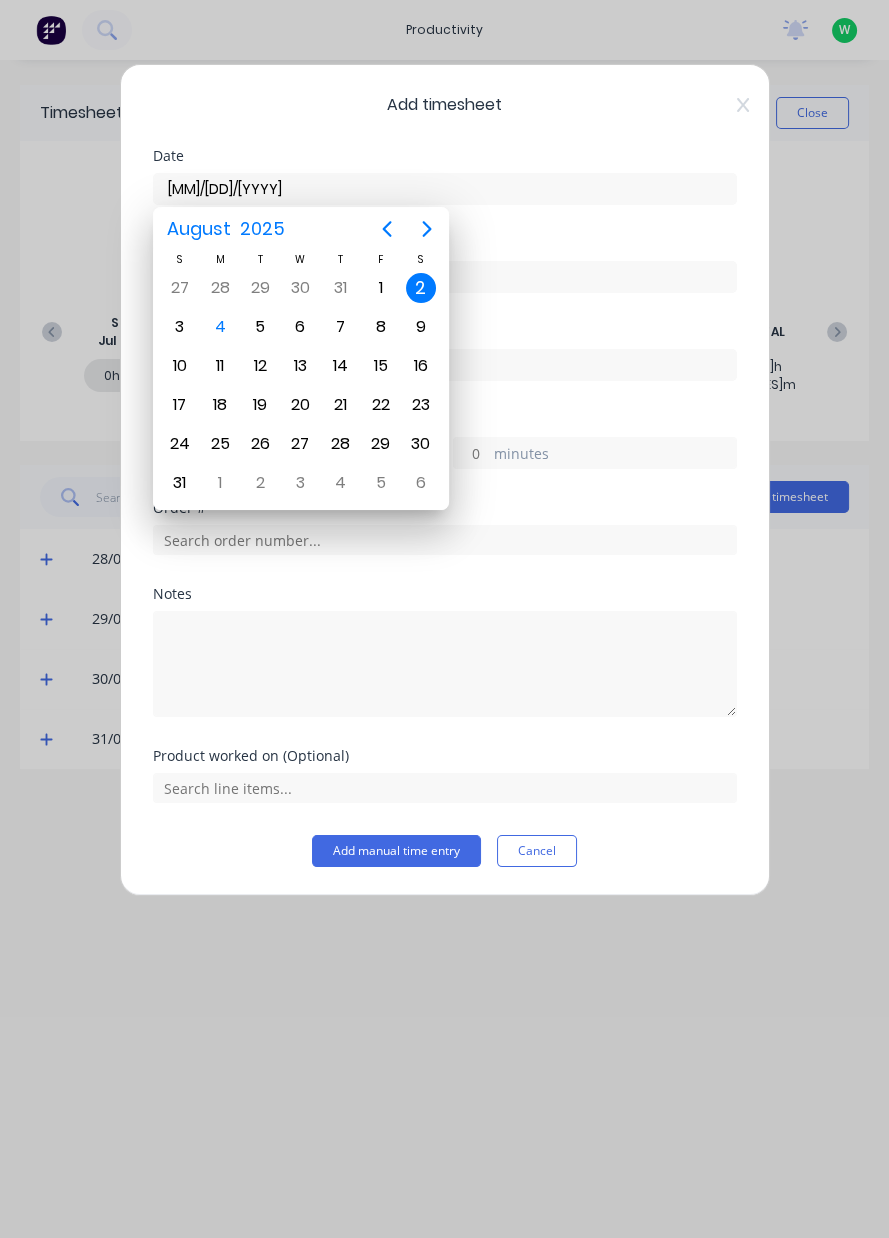 click on "1" at bounding box center [381, 288] 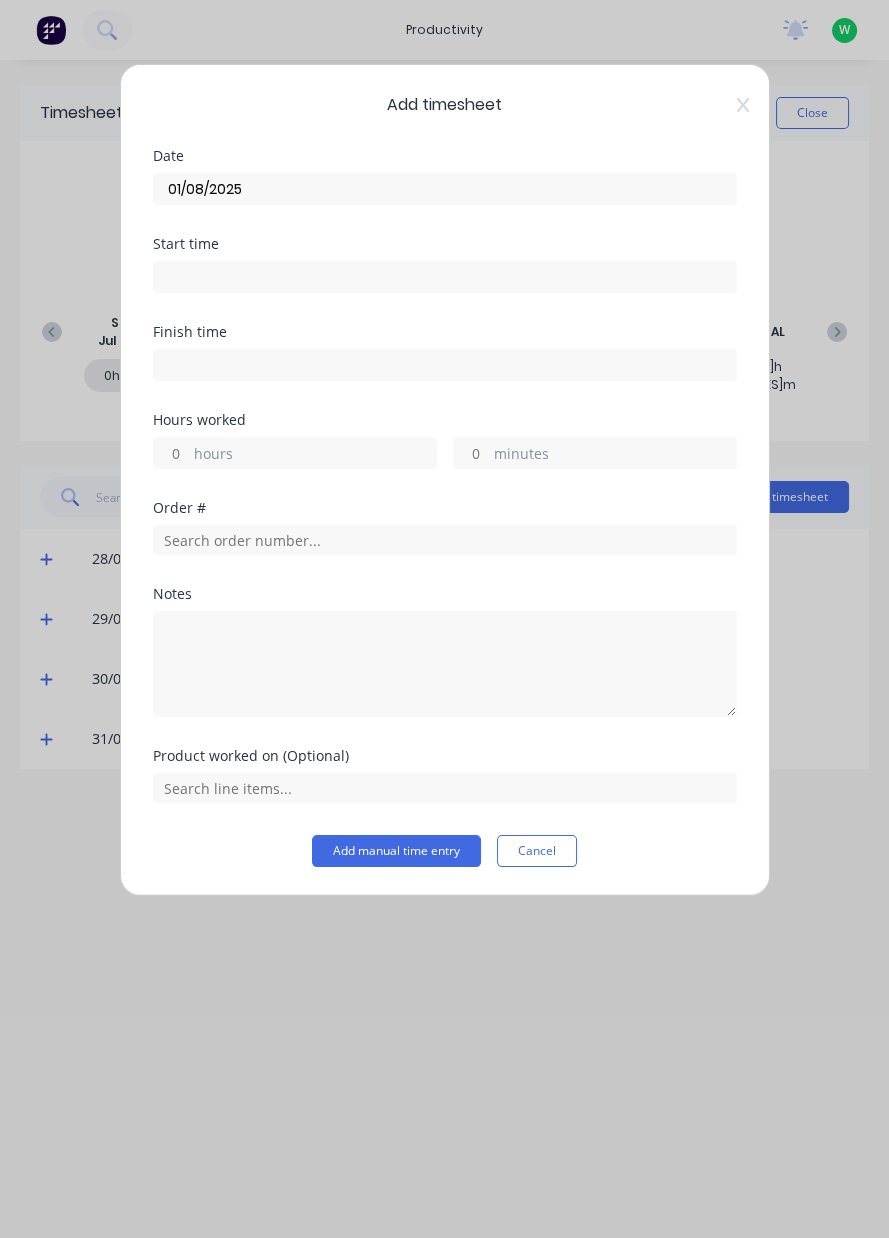 click at bounding box center (445, 277) 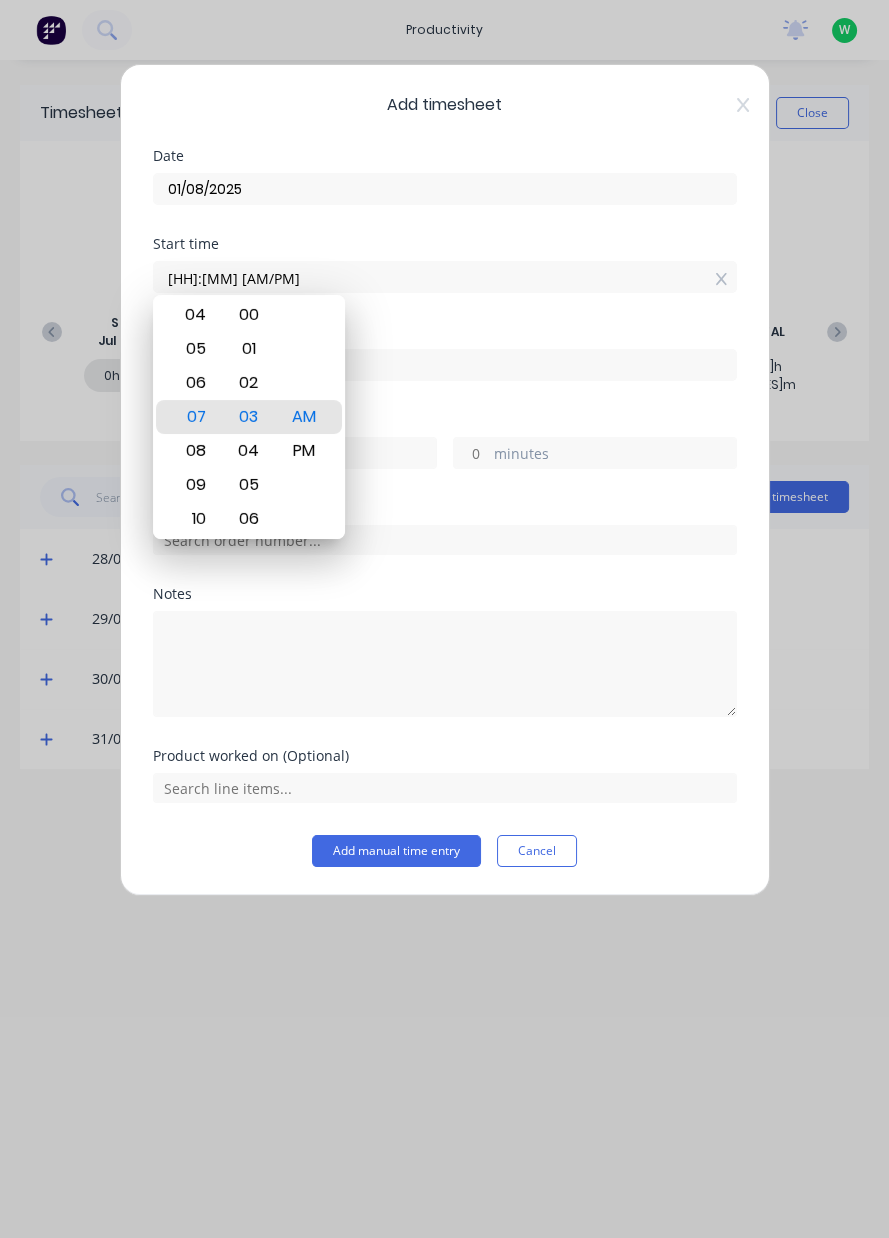click on "[HH]:[MM] [AM/PM]" at bounding box center (445, 277) 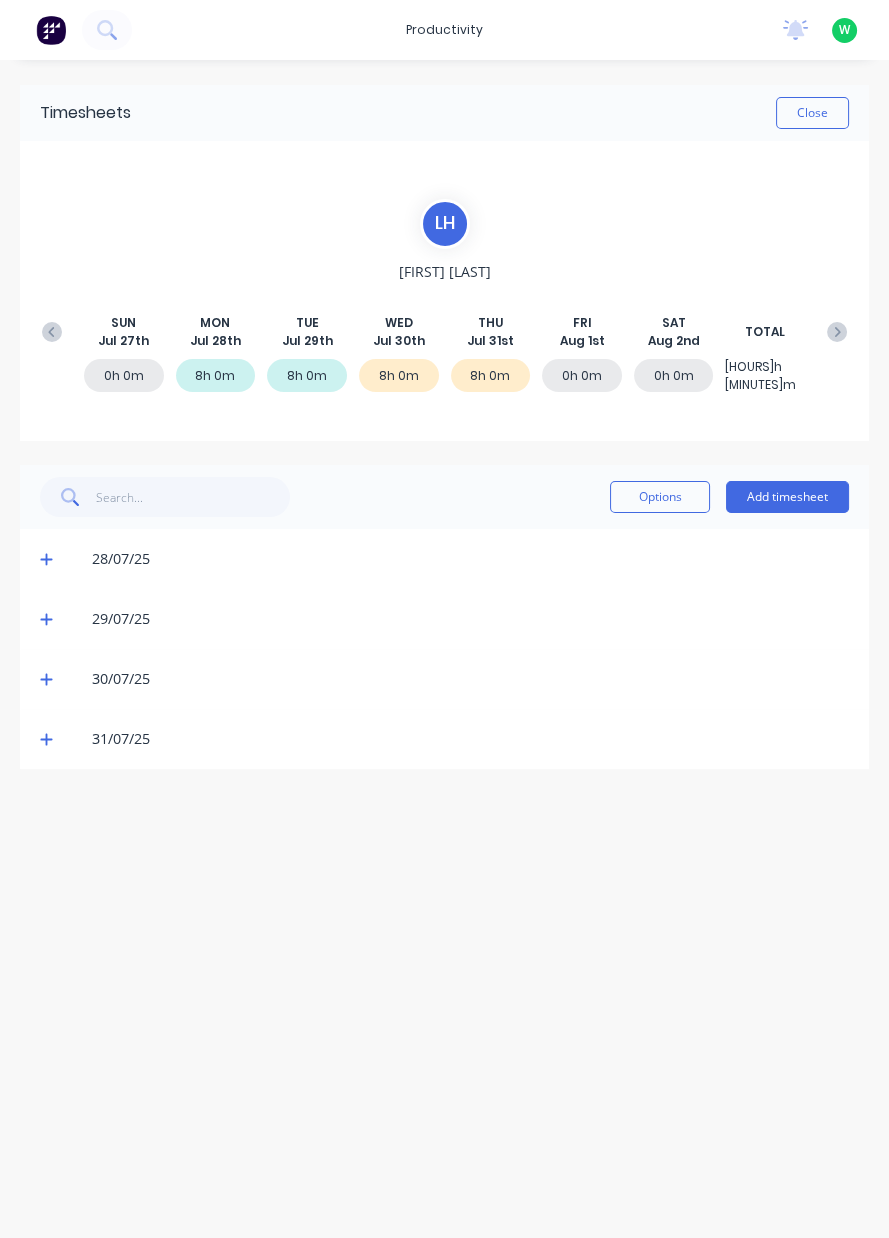 click on "Add timesheet" at bounding box center (787, 497) 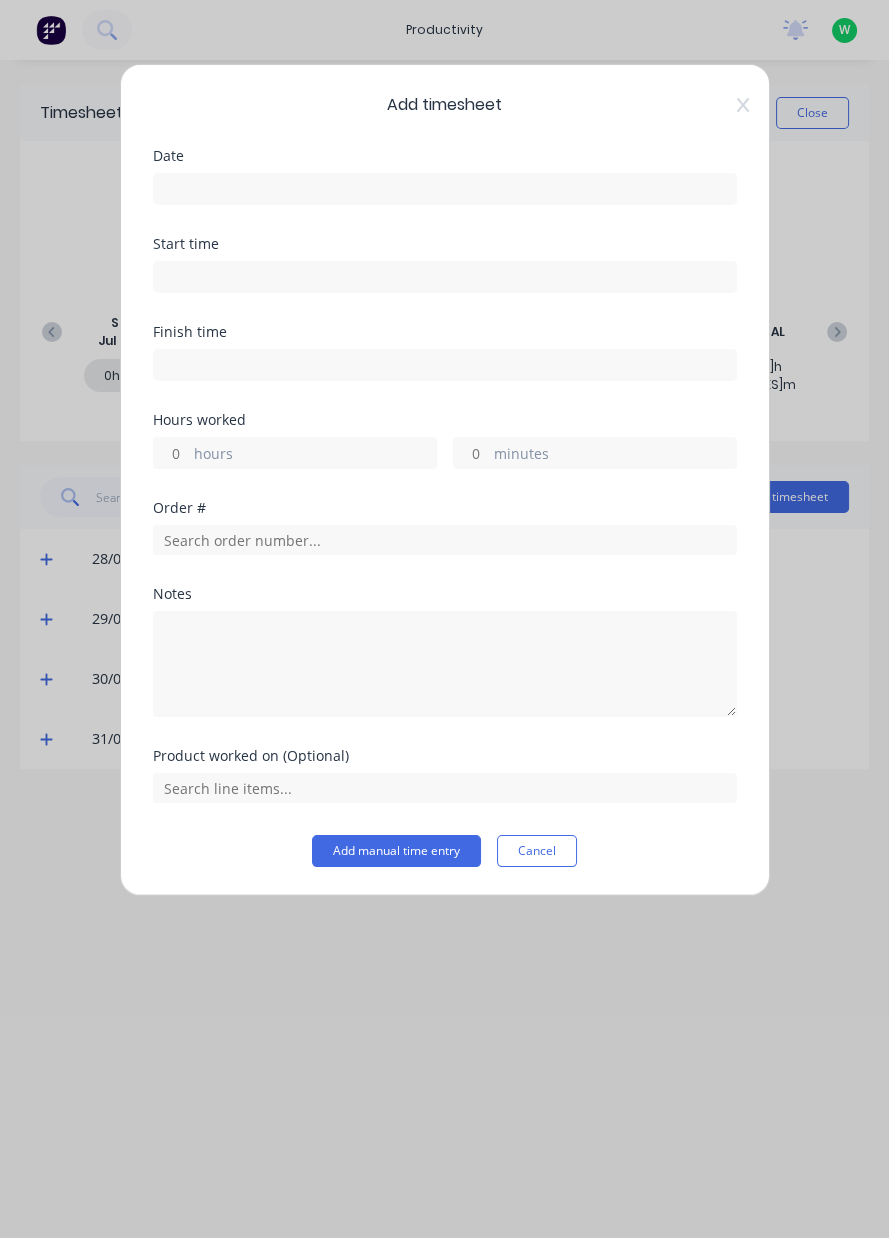 click on "Add timesheet Date Start time Finish time Hours worked hours minutes Order # Notes Product worked on (Optional) Add manual time entry Cancel" at bounding box center (445, 480) 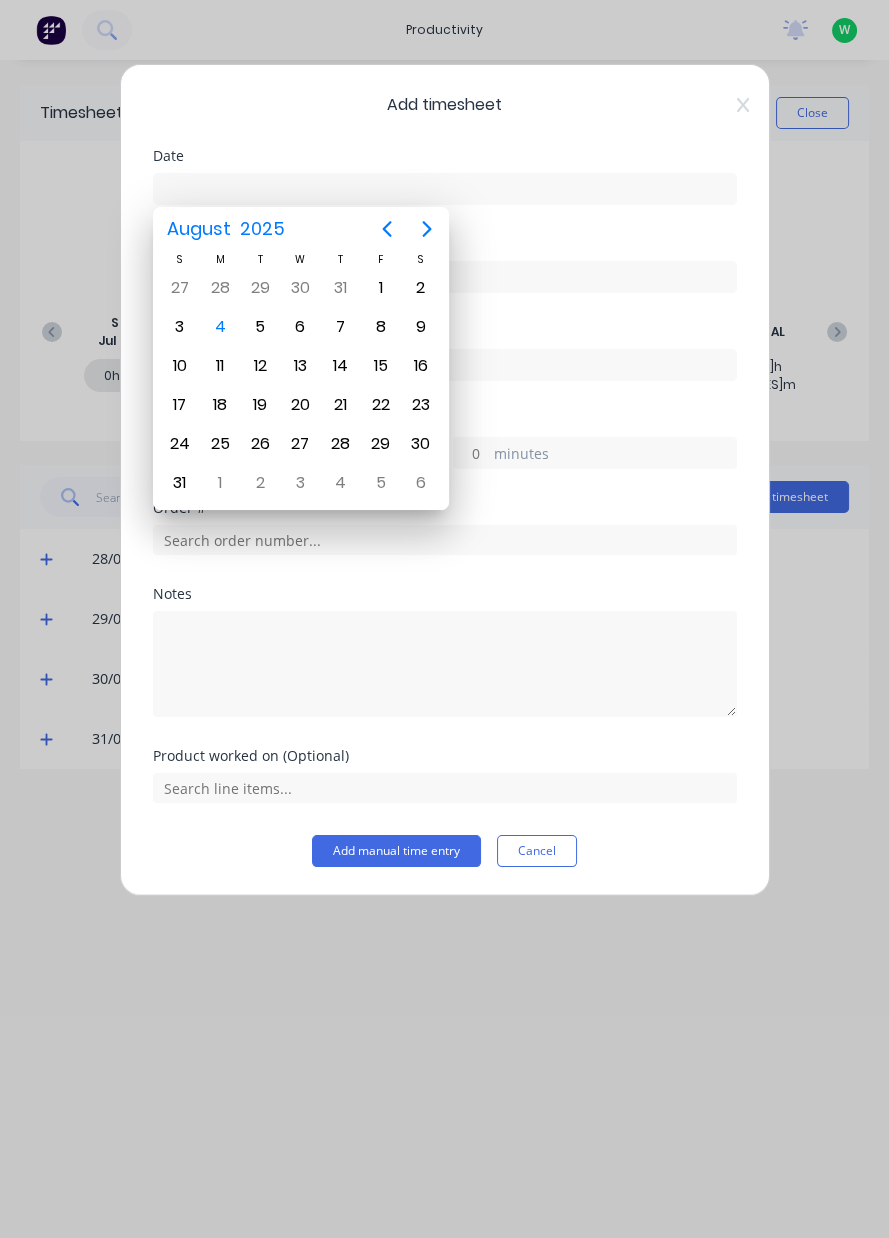 click on "8" at bounding box center (381, 327) 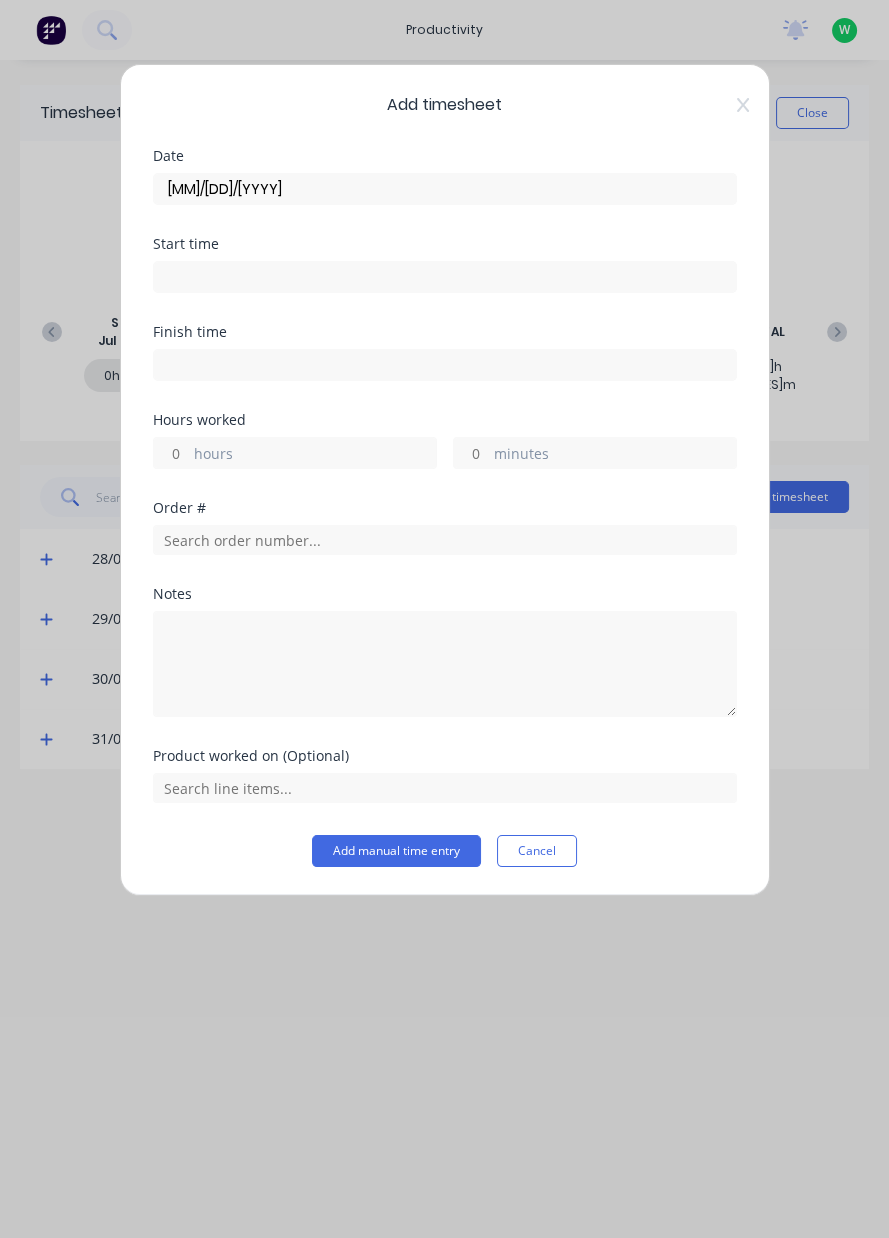 click on "[MM]/[DD]/[YYYY]" at bounding box center (445, 189) 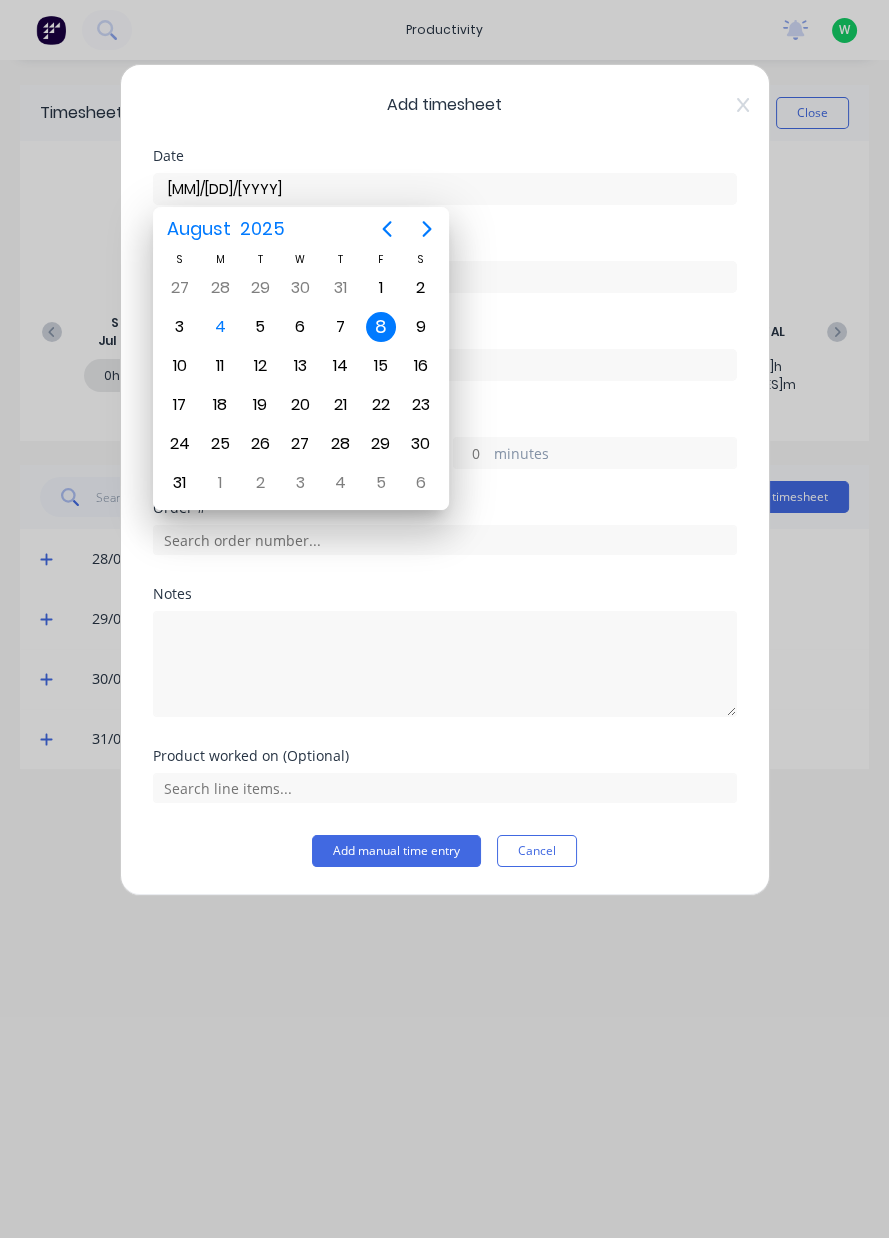 click on "1" at bounding box center [381, 288] 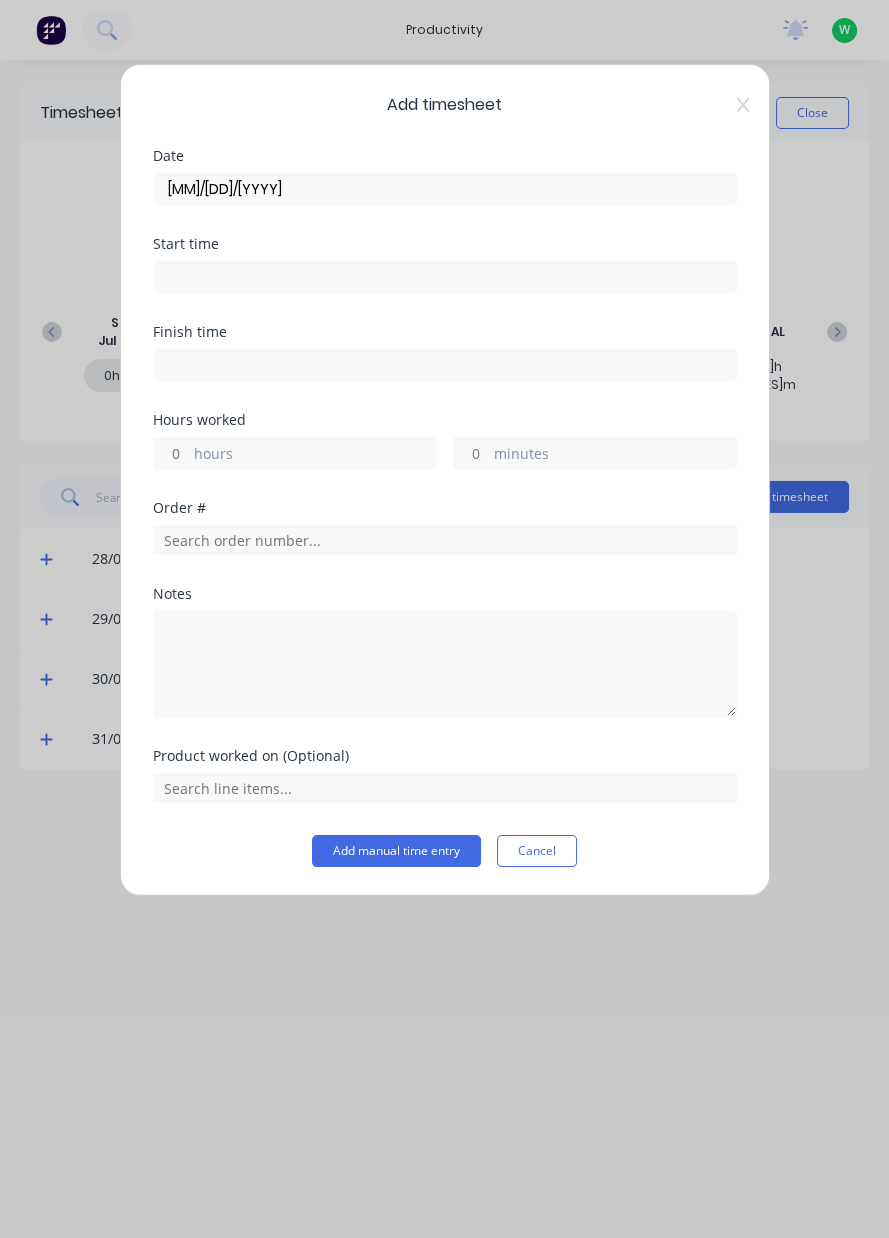 type on "01/08/2025" 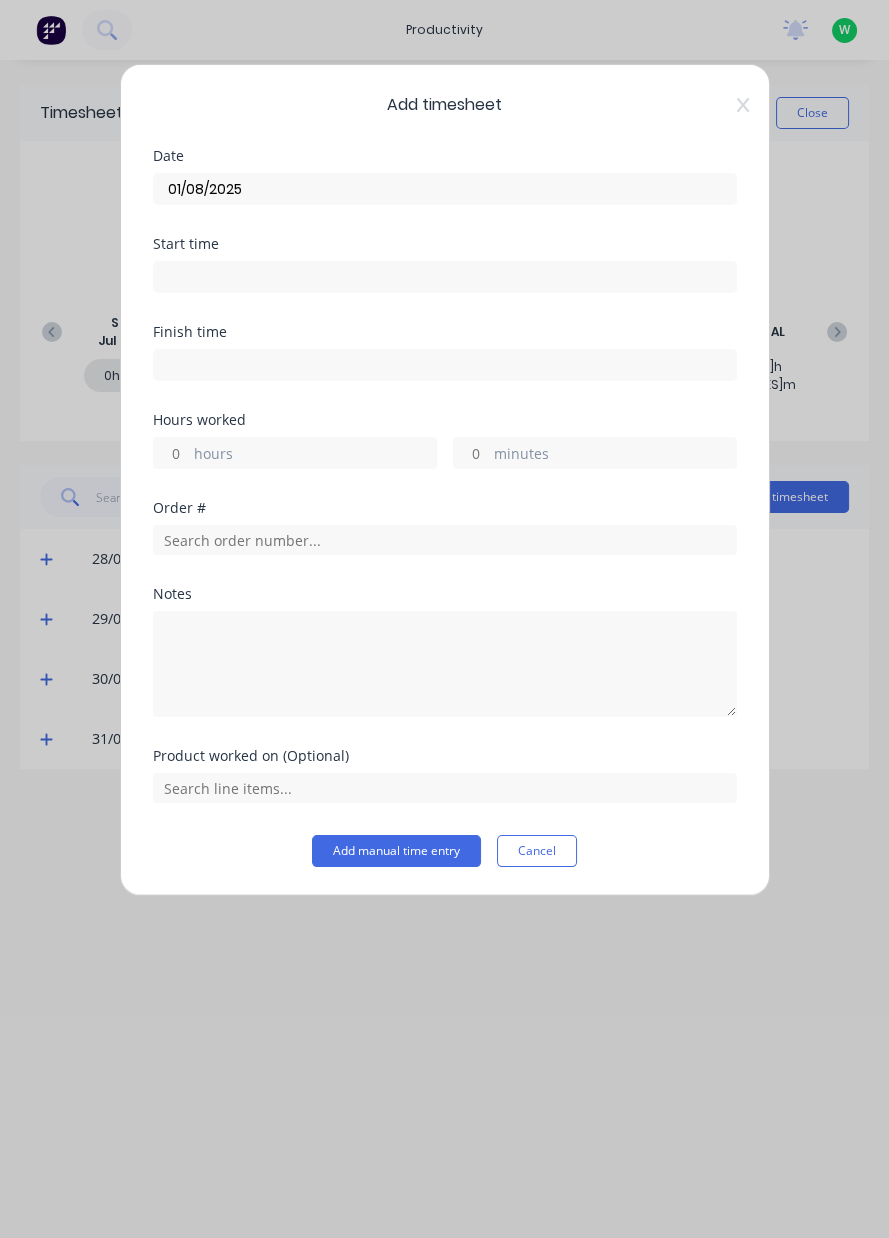 click on "hours" at bounding box center [315, 455] 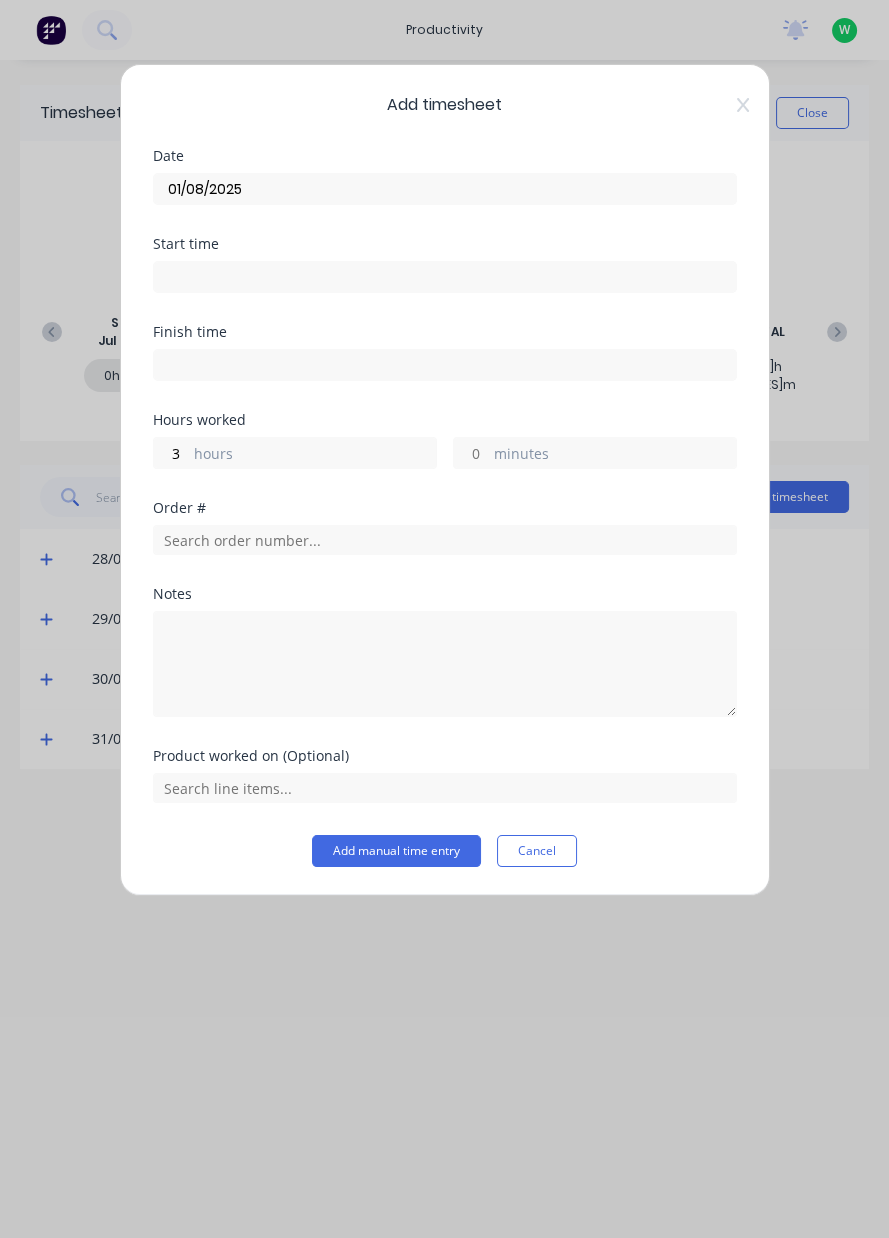 click 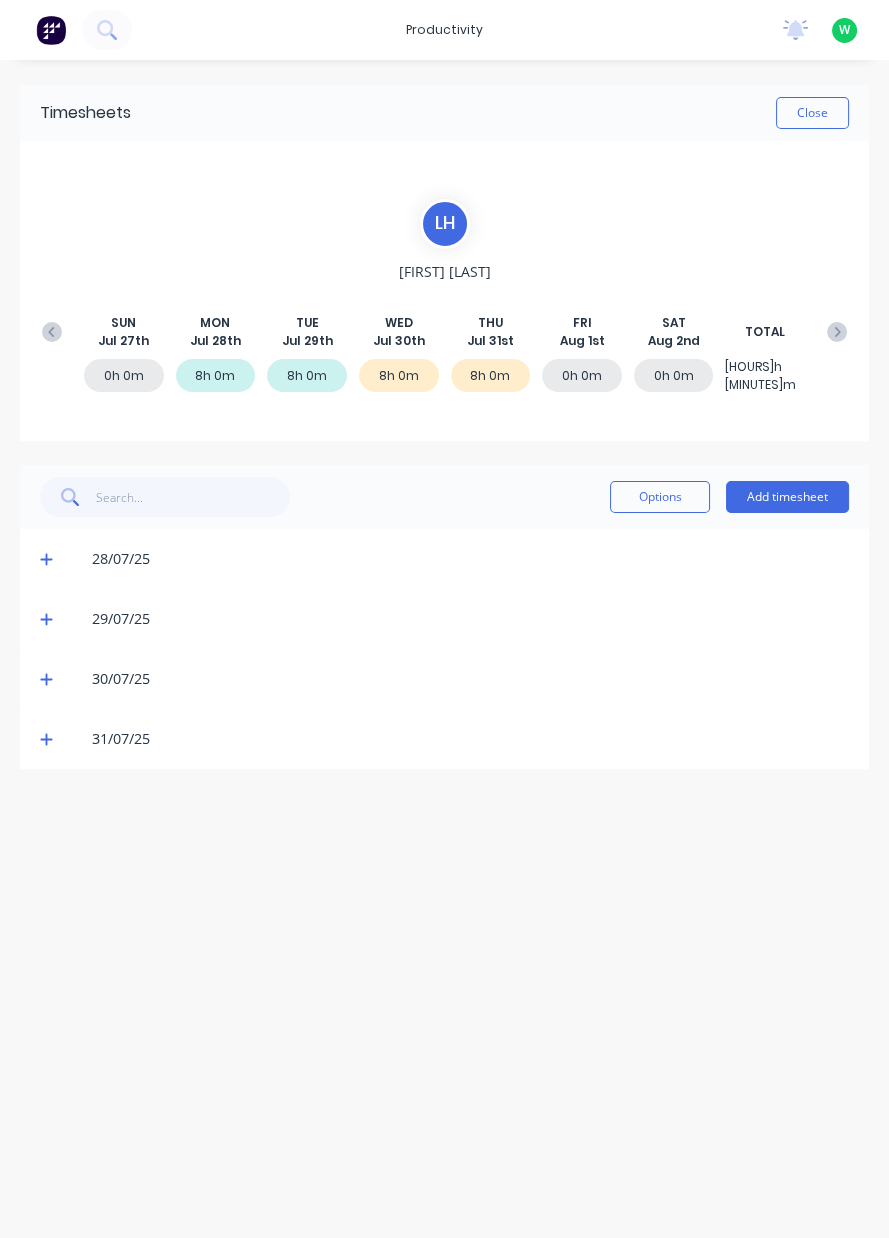 click 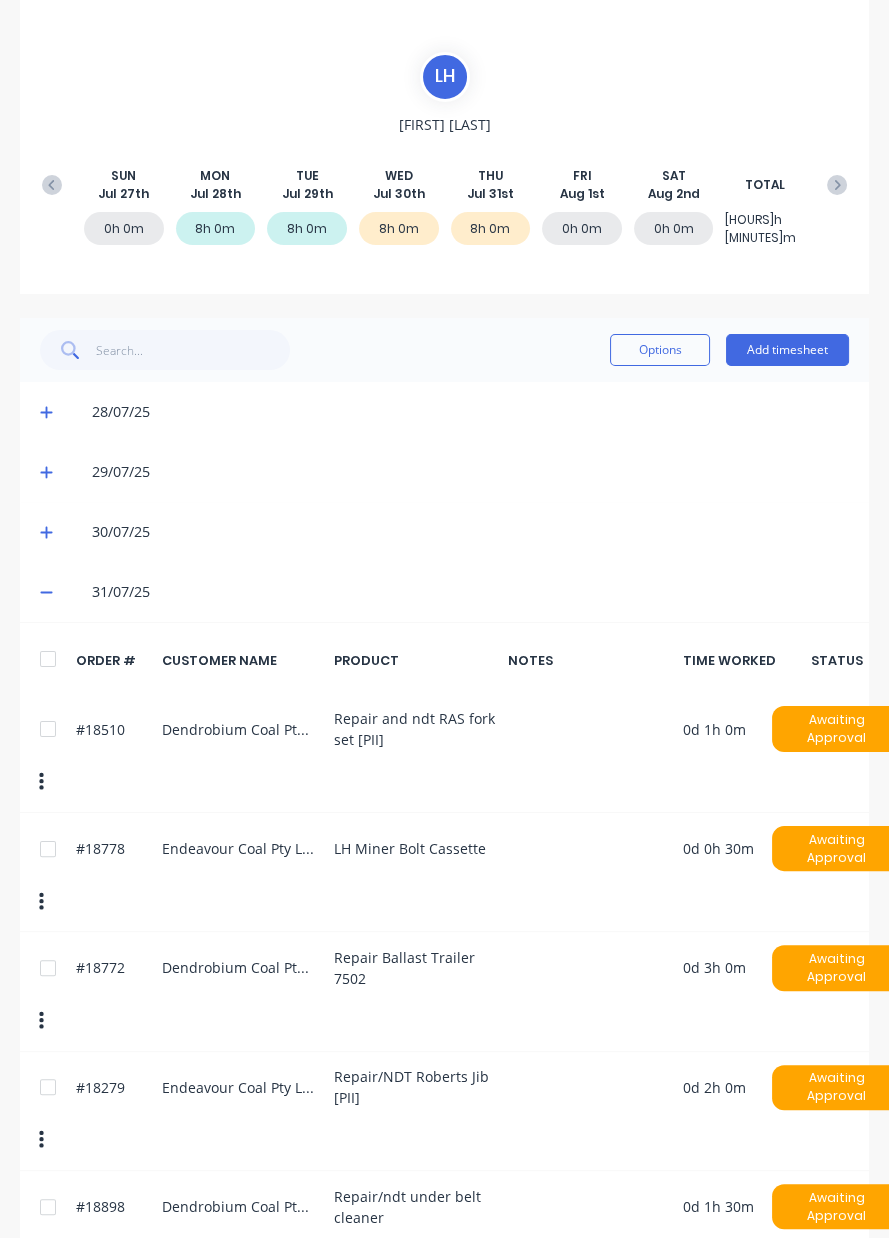 scroll, scrollTop: 0, scrollLeft: 0, axis: both 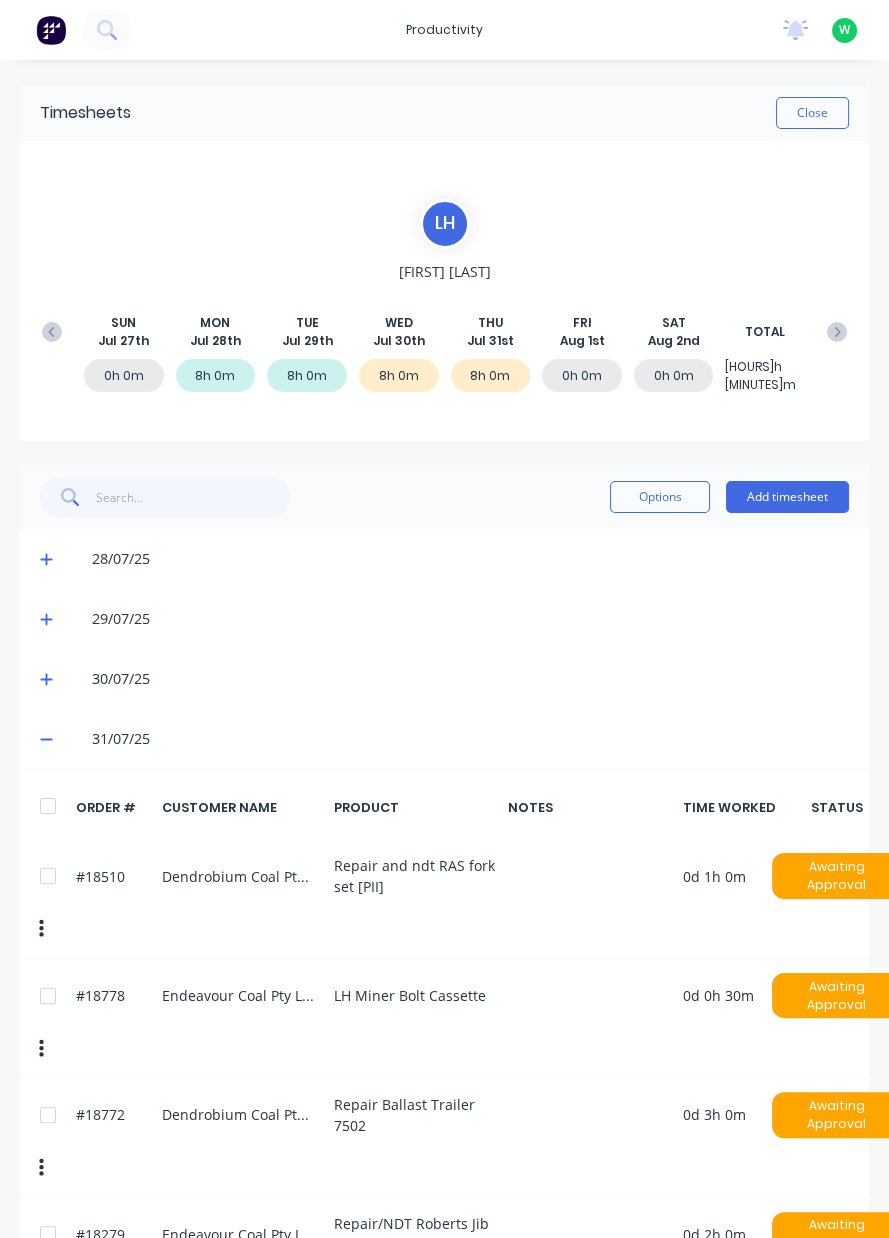 click on "Add timesheet" at bounding box center [787, 497] 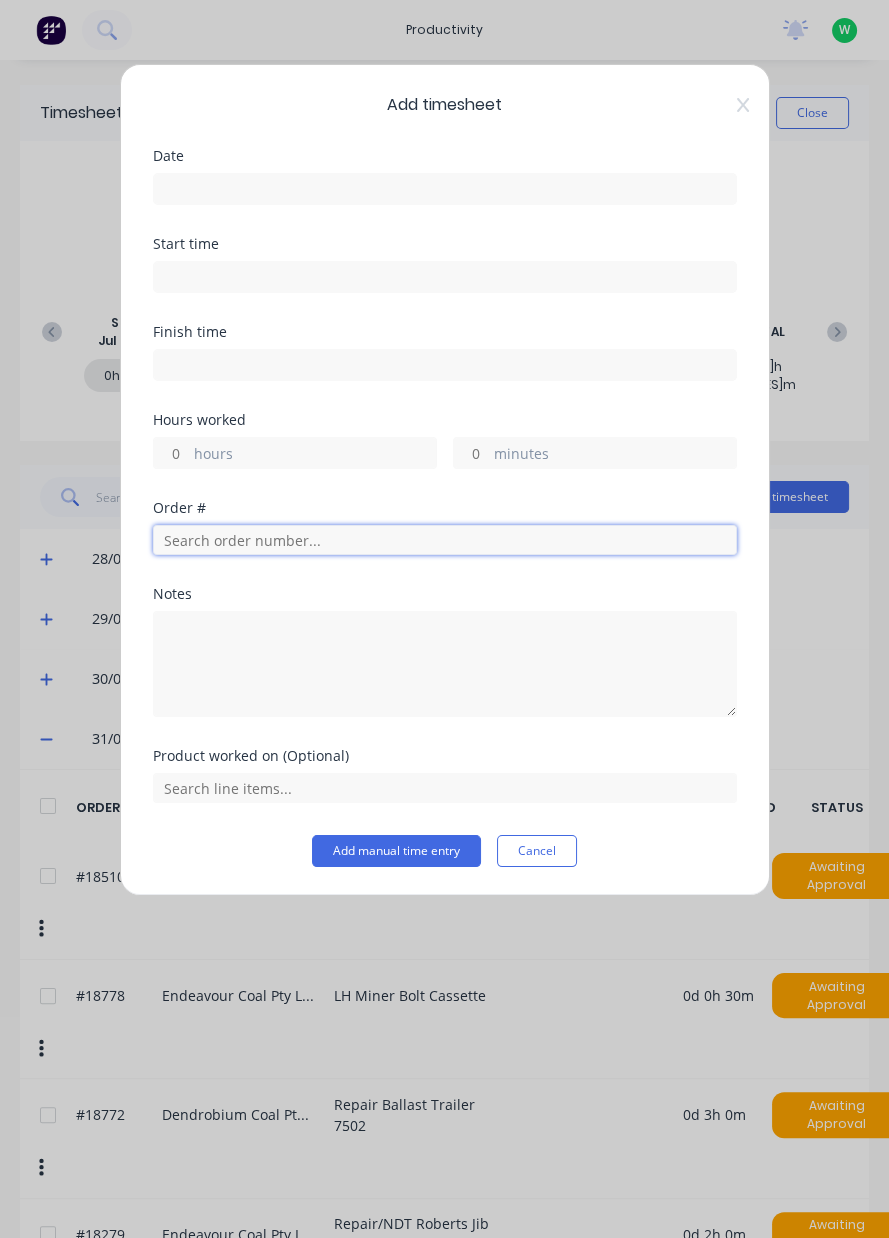 click at bounding box center (445, 540) 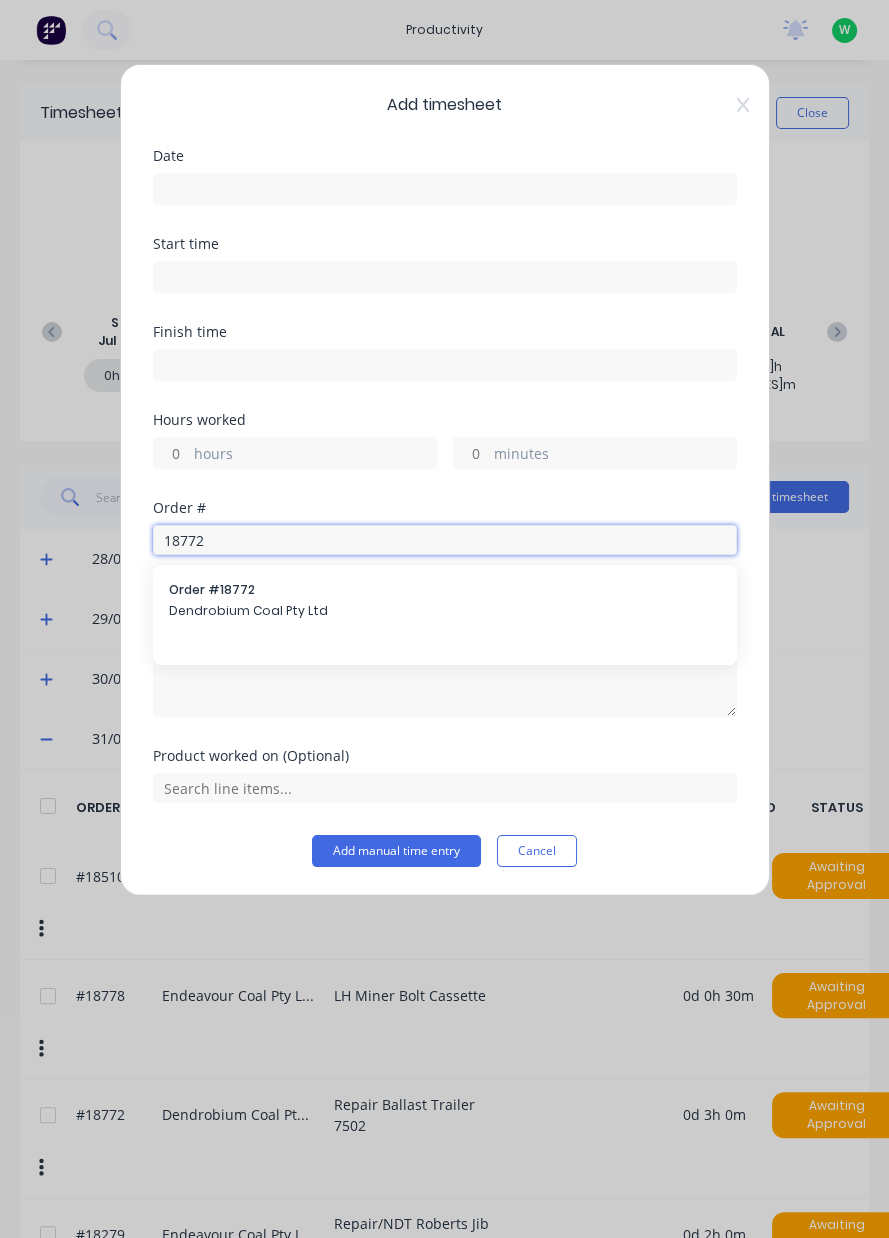 type on "18772" 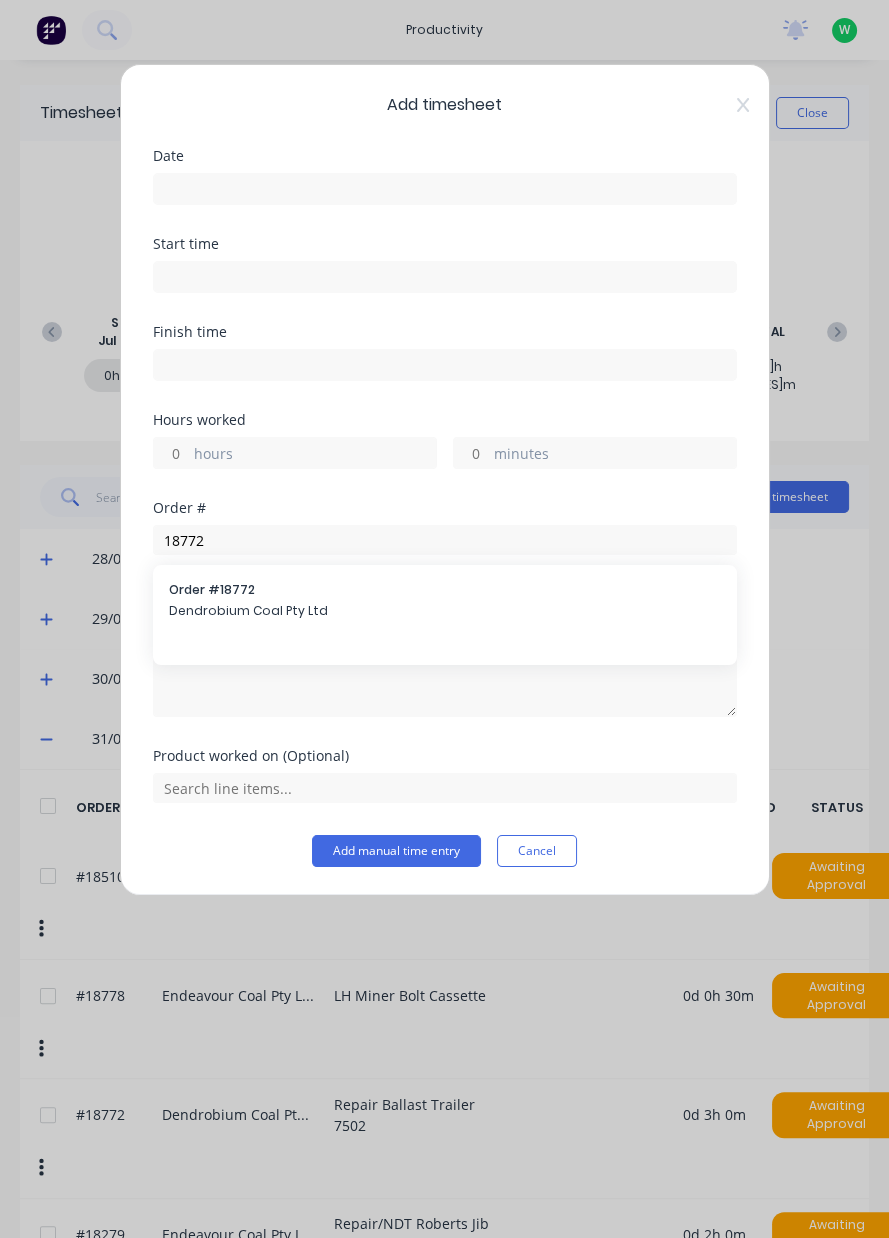 click on "Dendrobium Coal Pty Ltd" at bounding box center (445, 611) 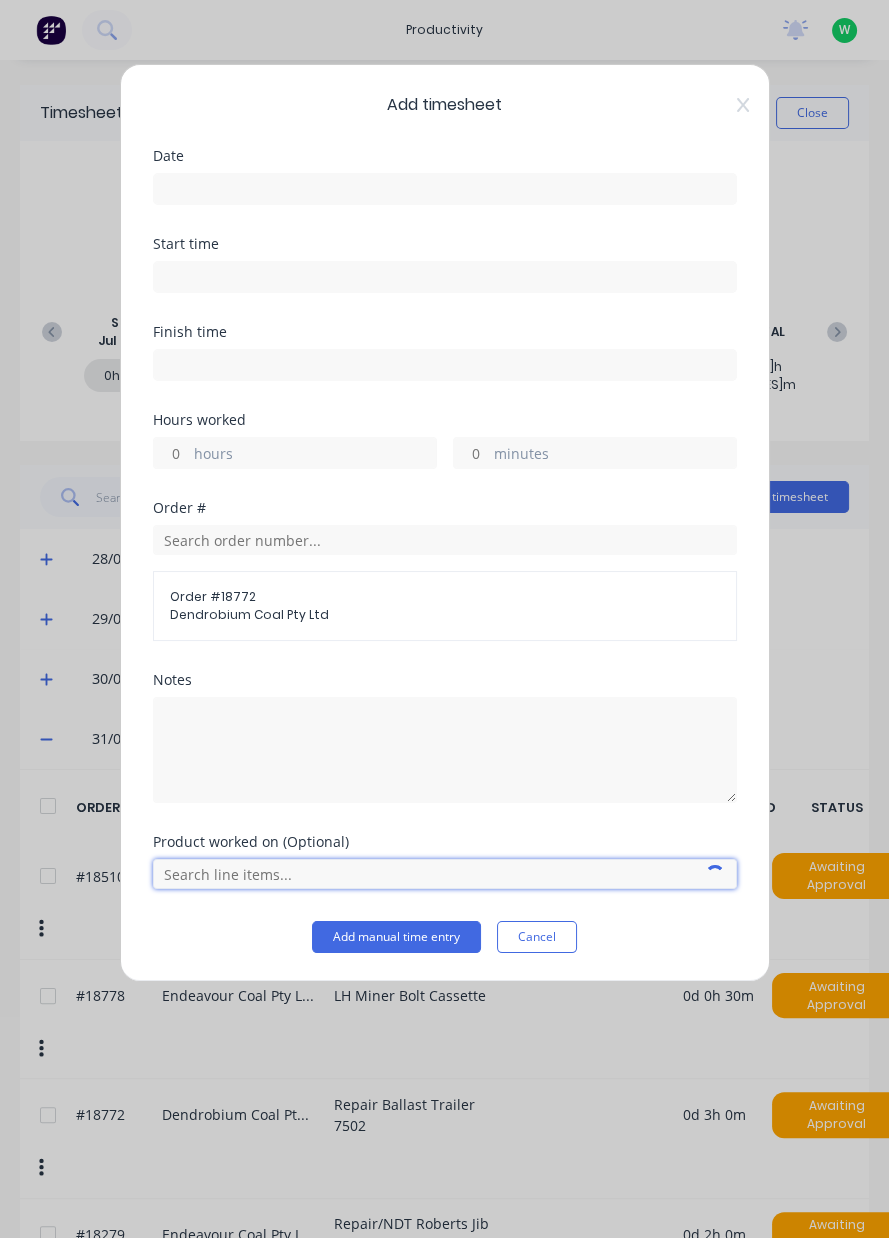 click at bounding box center (445, 874) 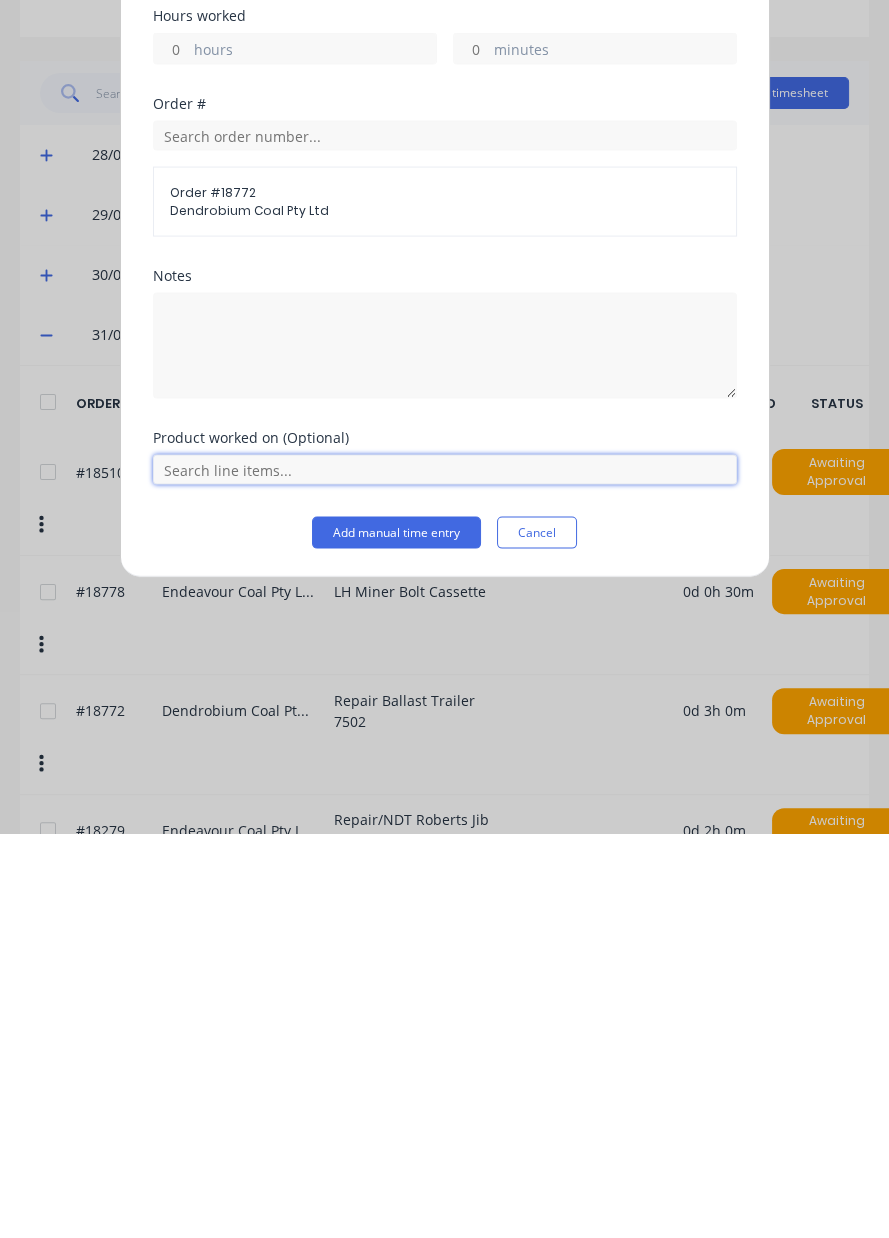 scroll, scrollTop: 49, scrollLeft: 0, axis: vertical 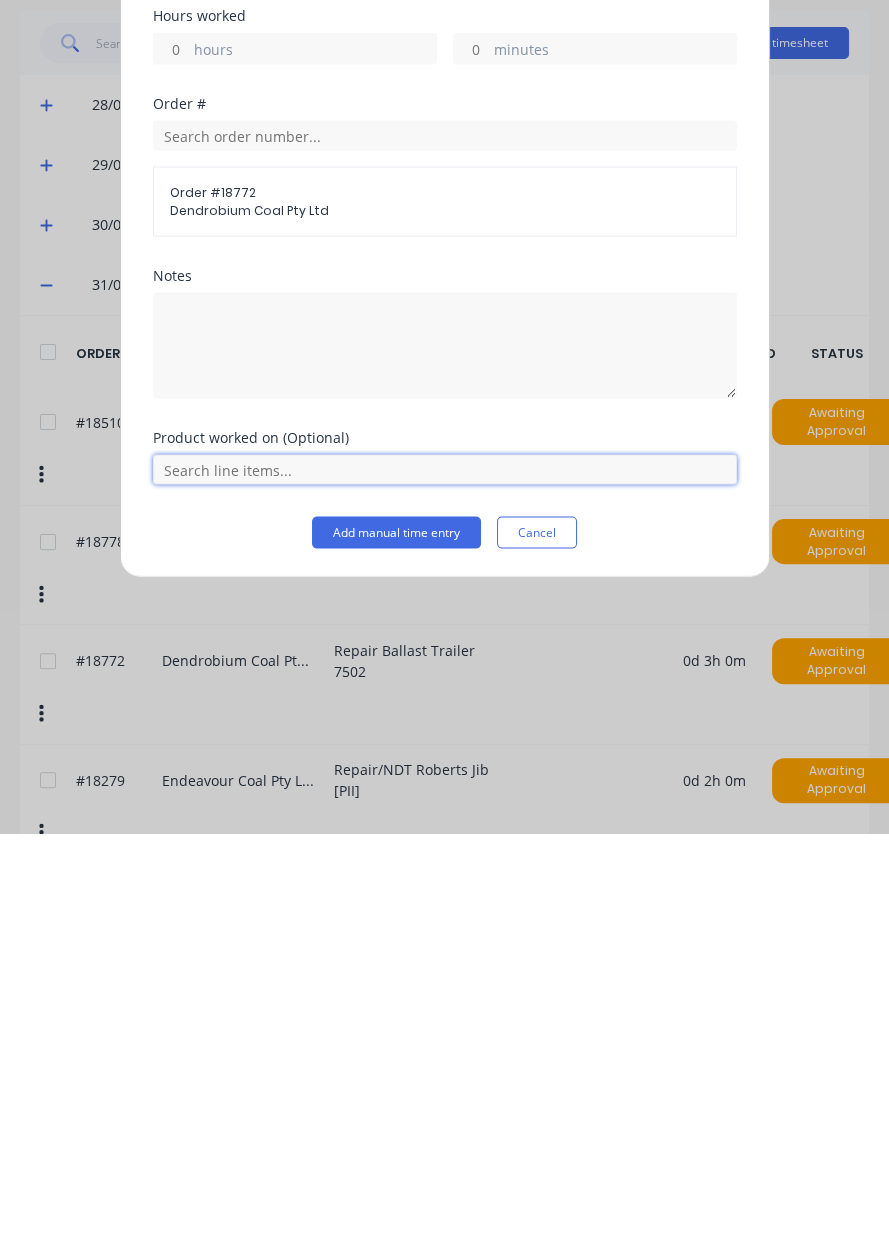 click at bounding box center (445, 874) 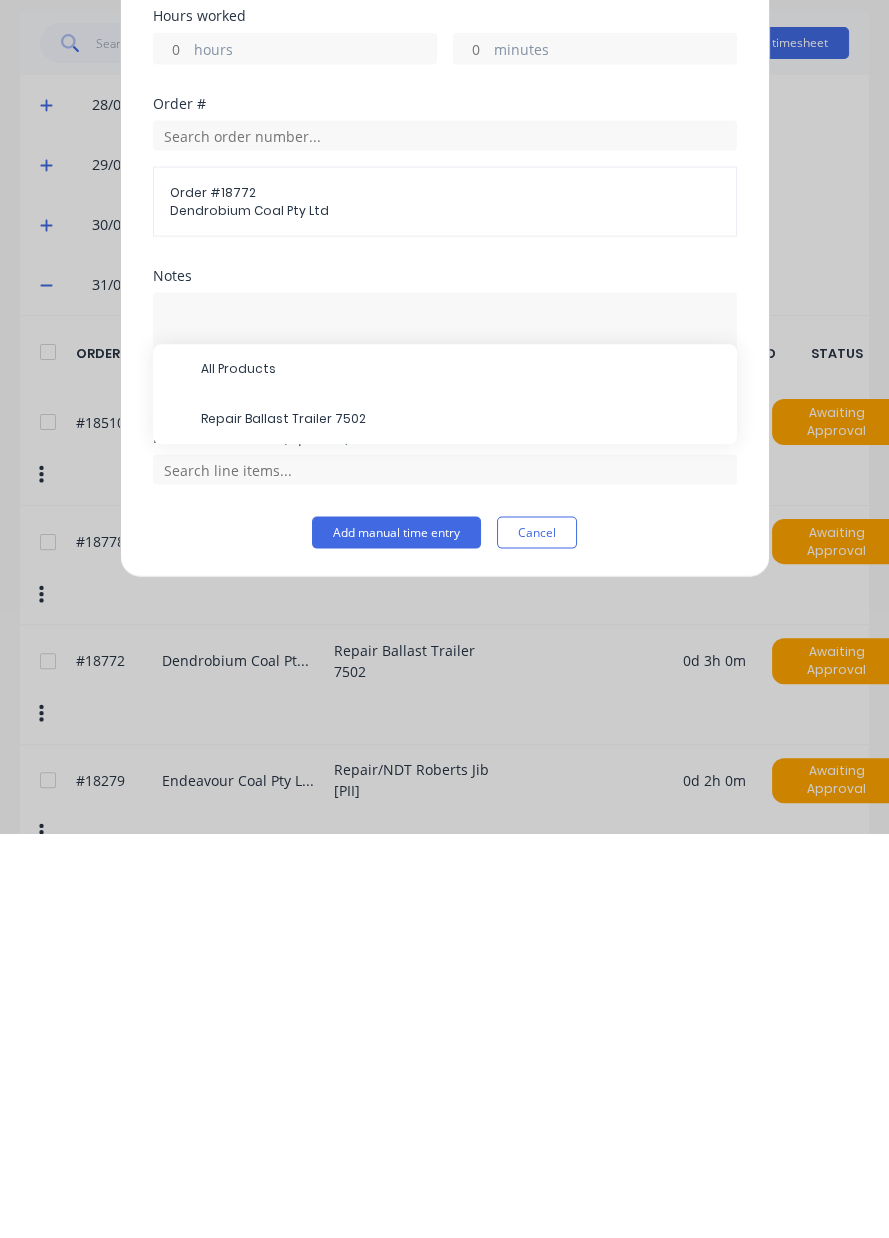 click on "Repair Ballast Trailer 7502" at bounding box center (461, 824) 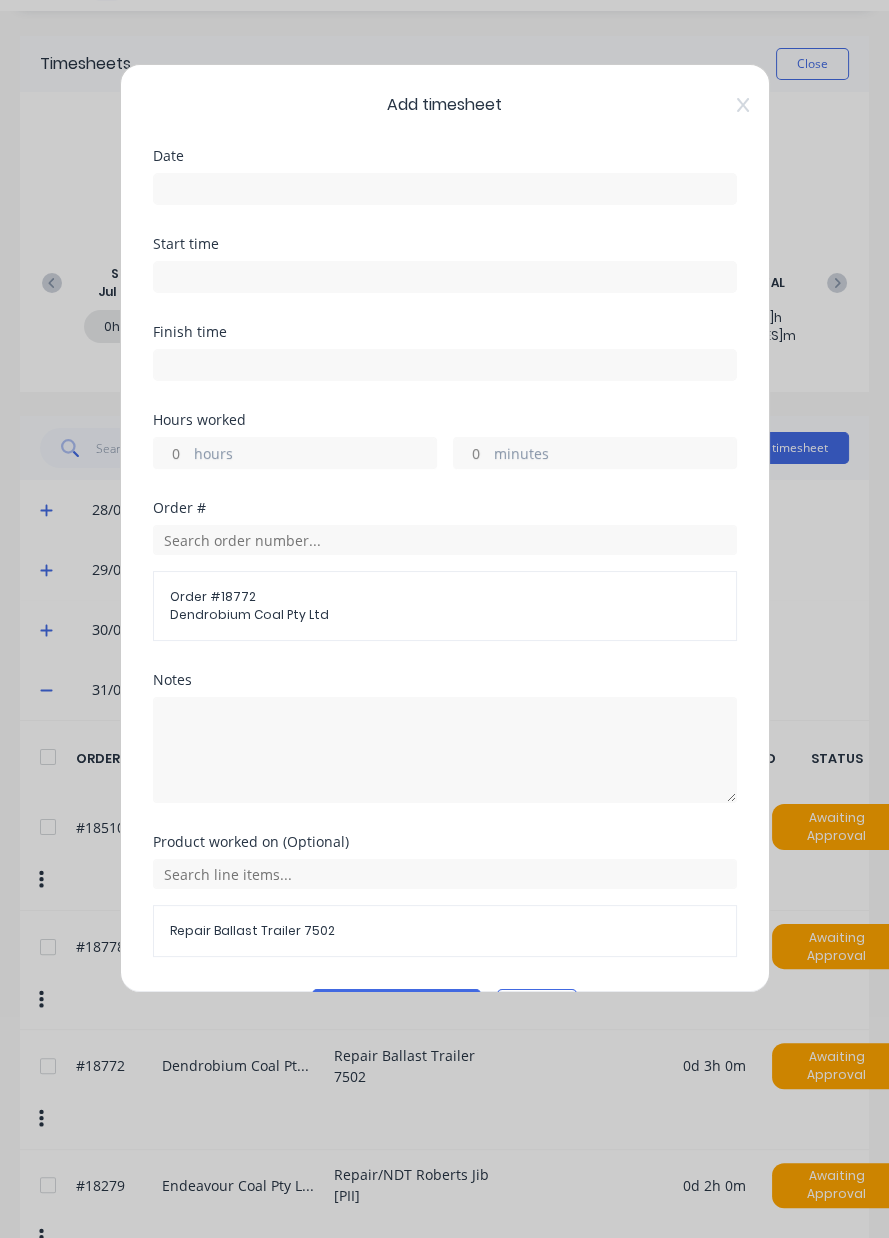 click on "hours" at bounding box center [315, 455] 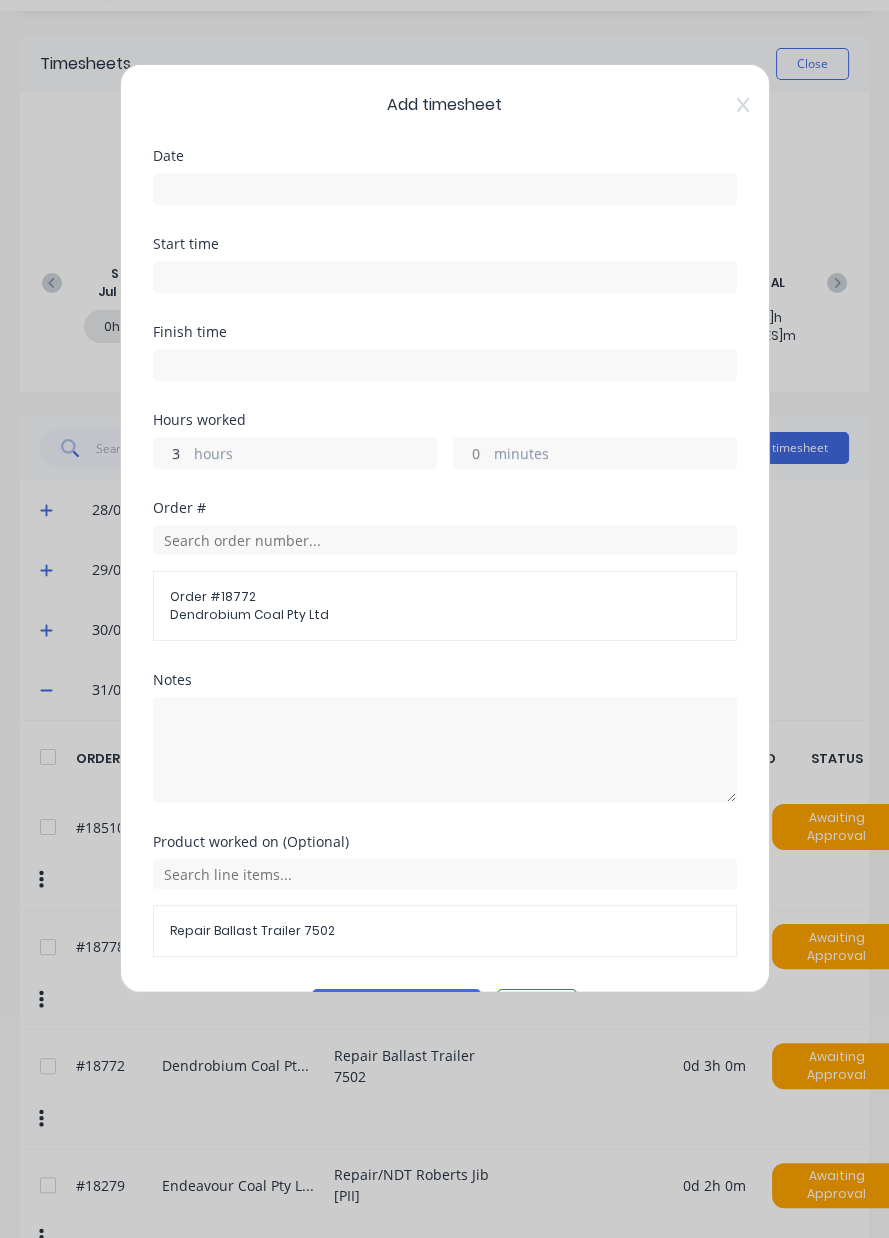 type on "3" 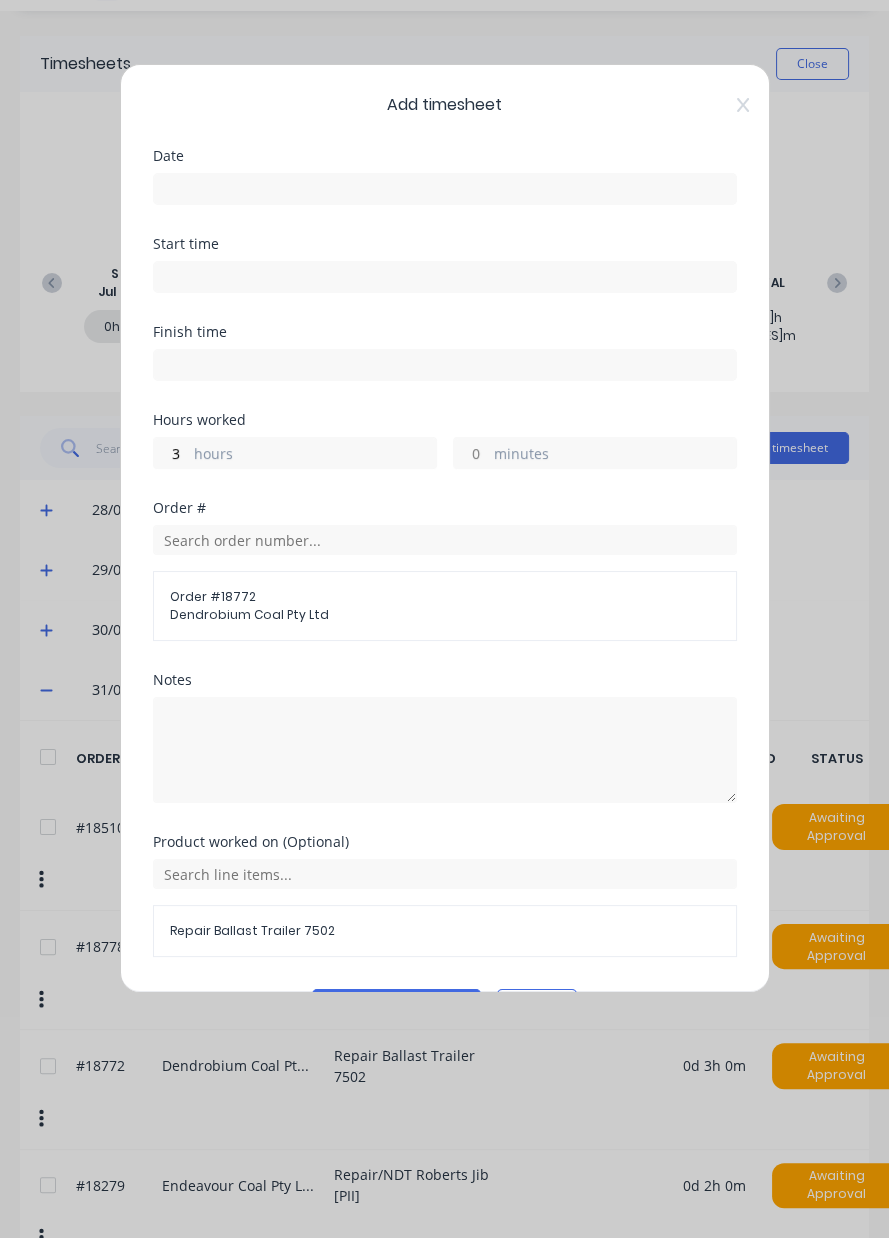 click on "Start time" at bounding box center (445, 244) 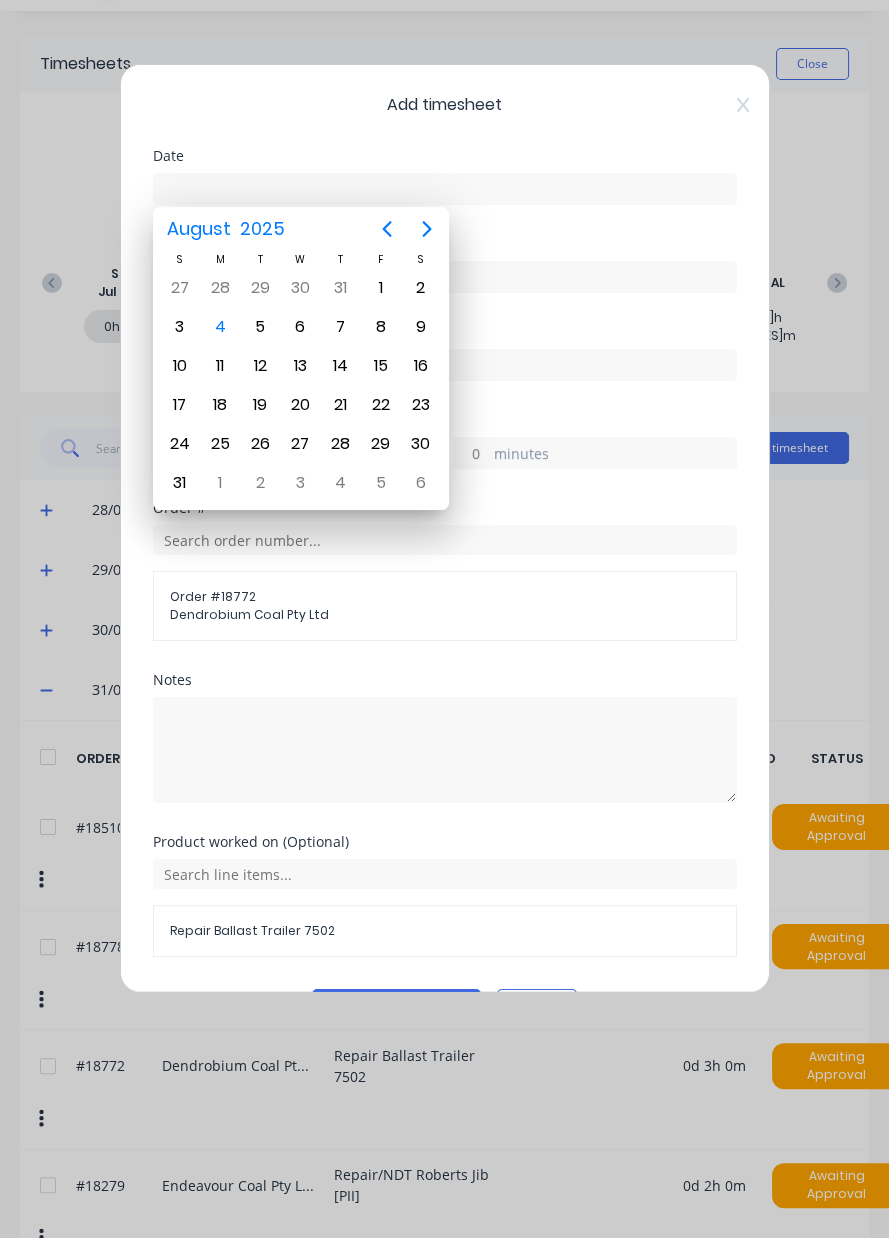 click on "Aug 1" at bounding box center (381, 288) 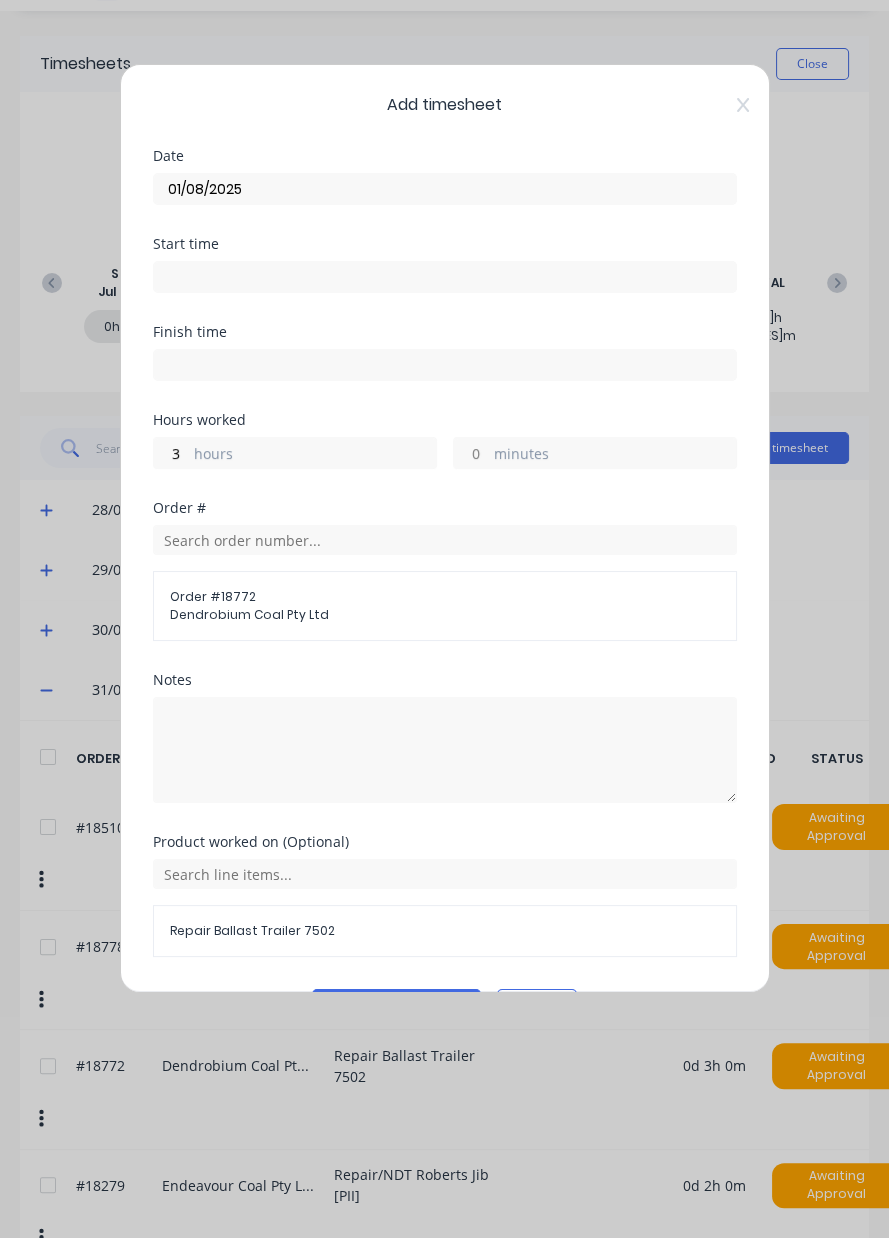 type on "01/08/2025" 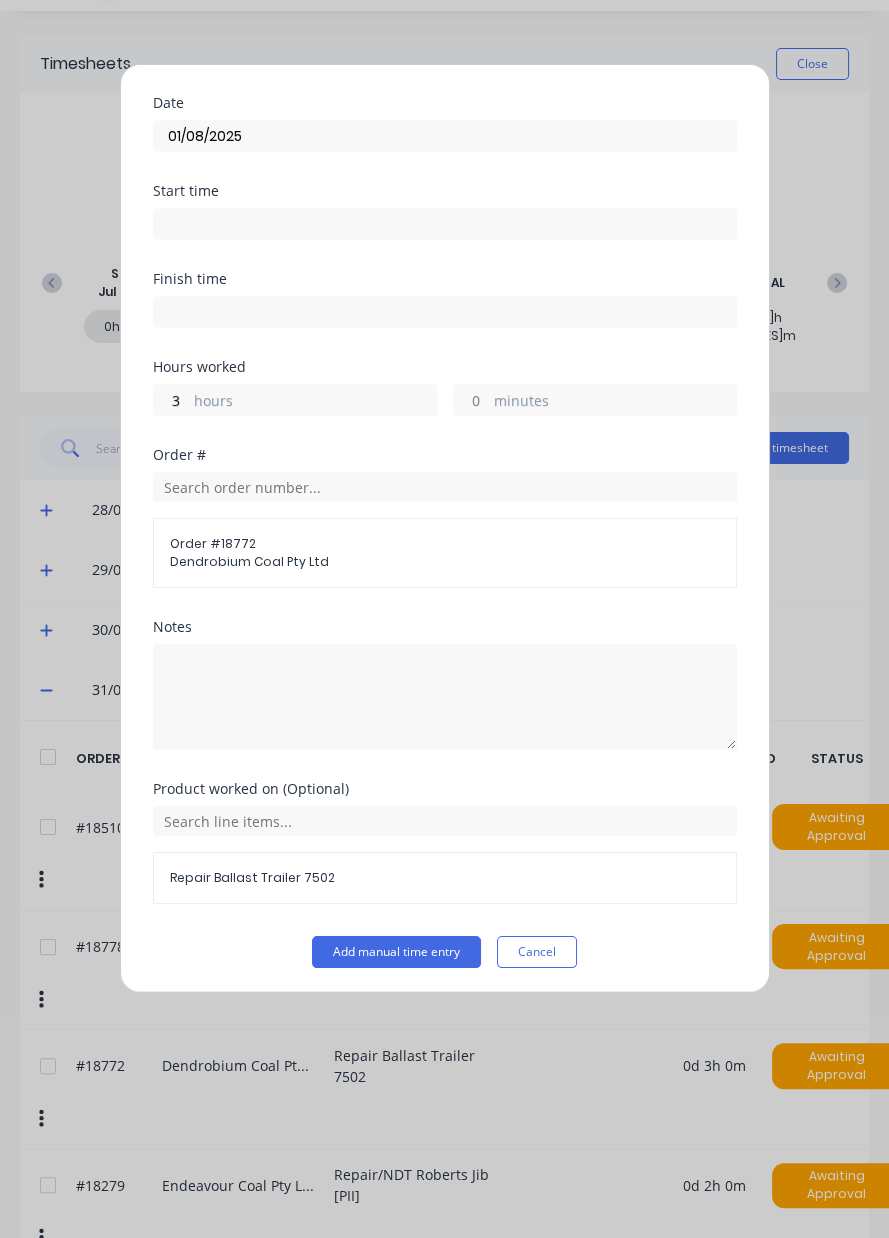 click on "Add manual time entry" at bounding box center [396, 952] 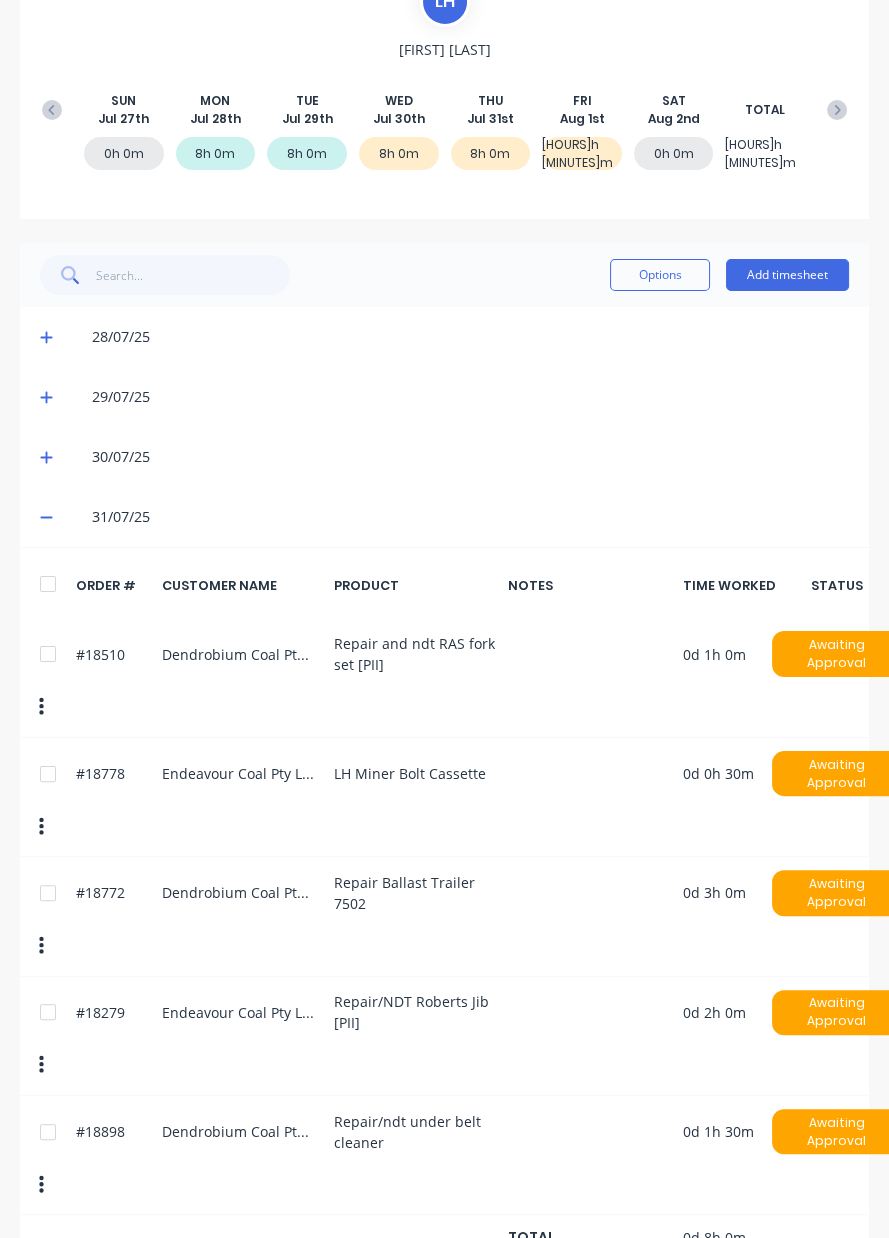 scroll, scrollTop: 190, scrollLeft: 0, axis: vertical 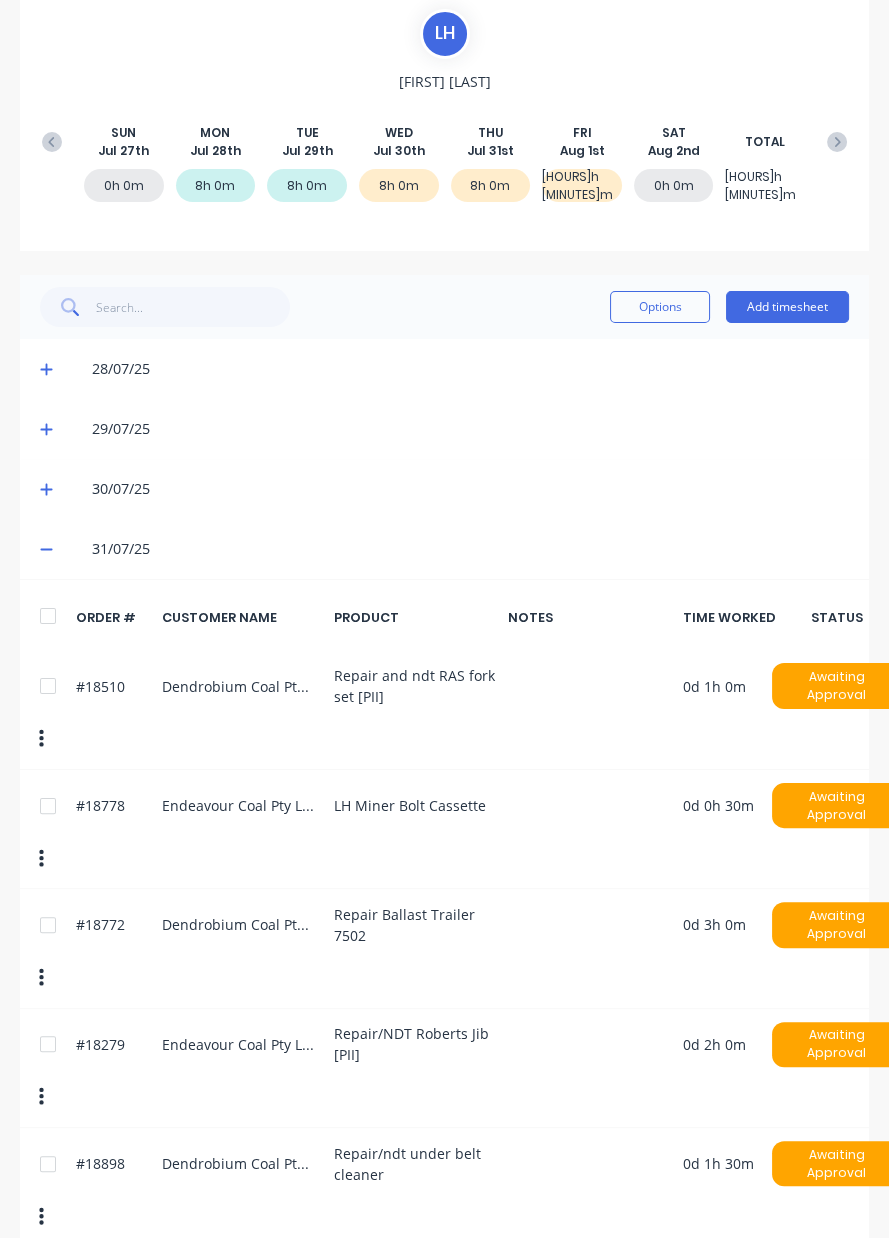 click at bounding box center (50, 489) 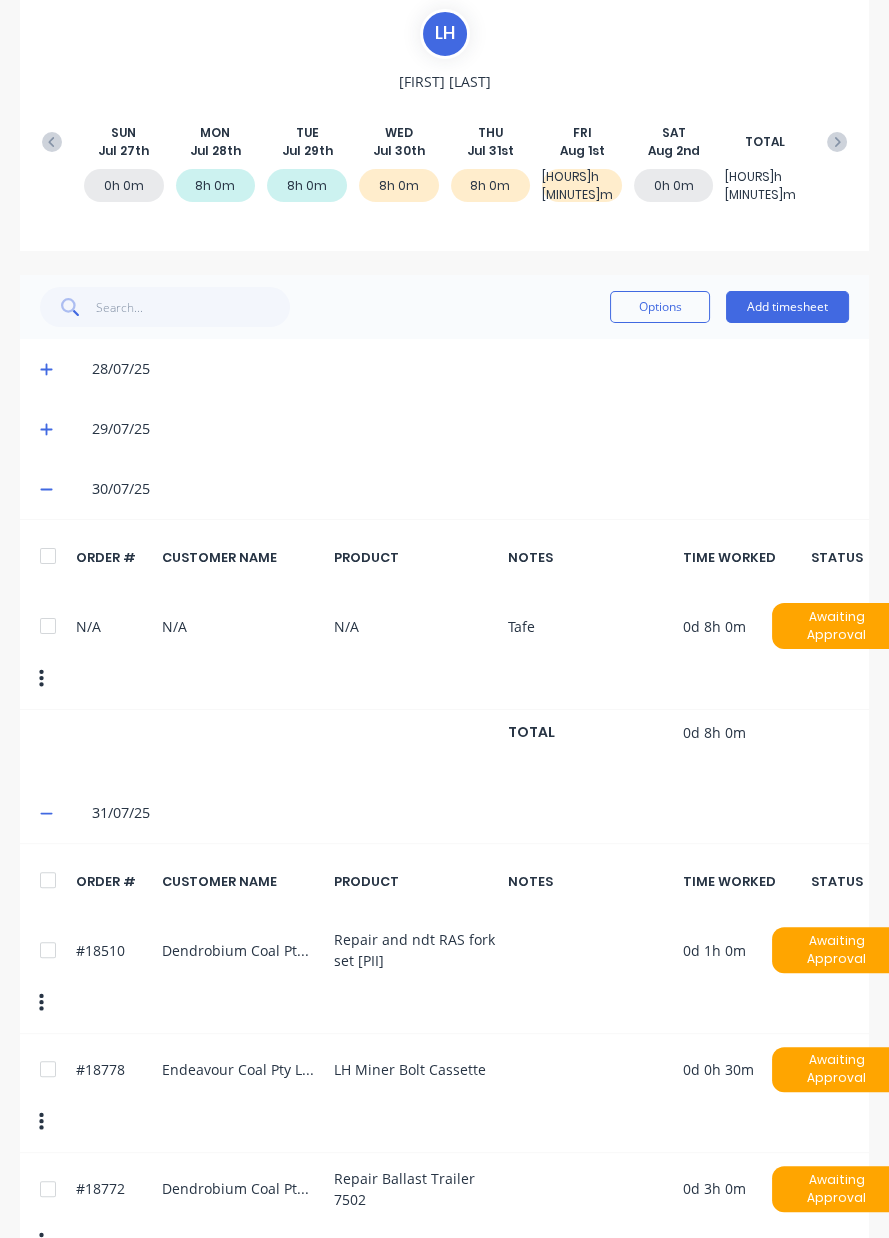 click 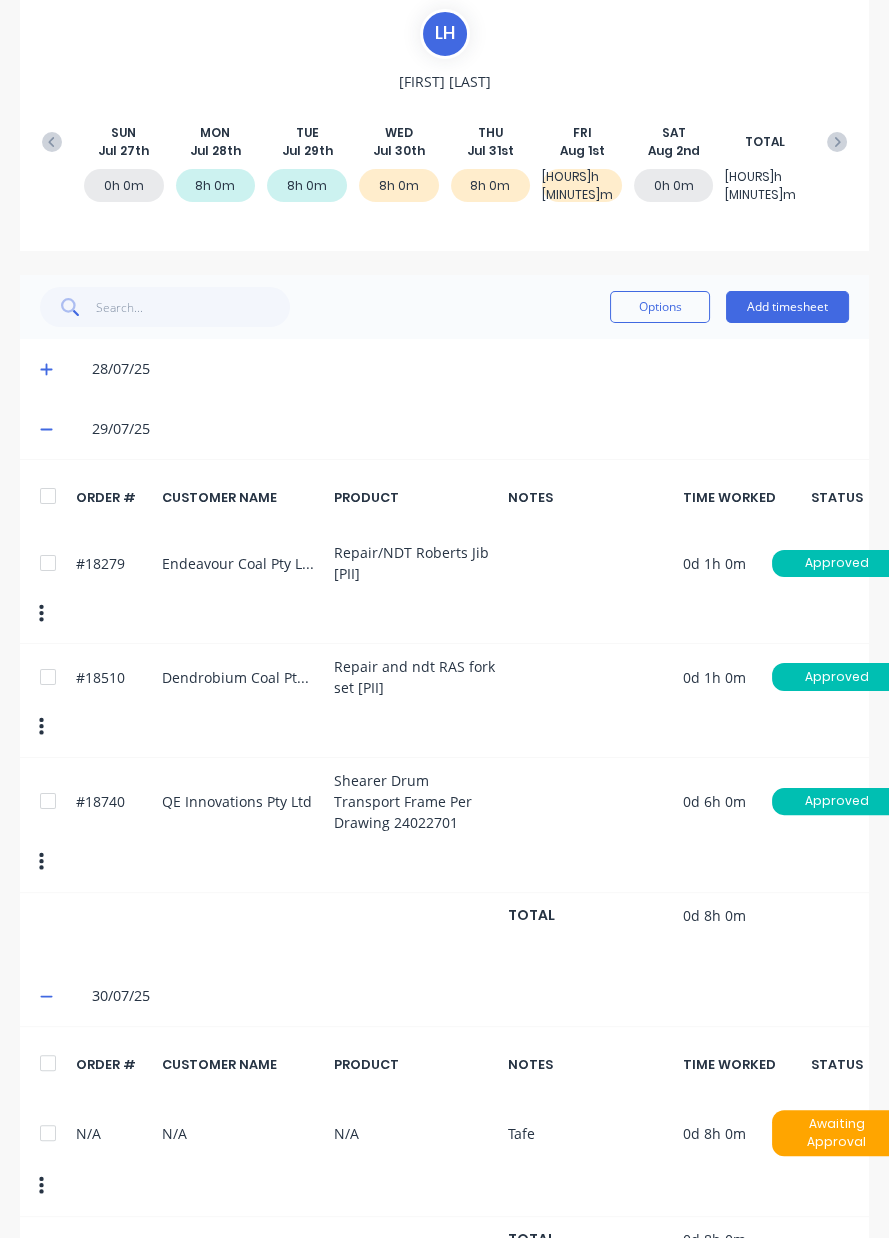 click 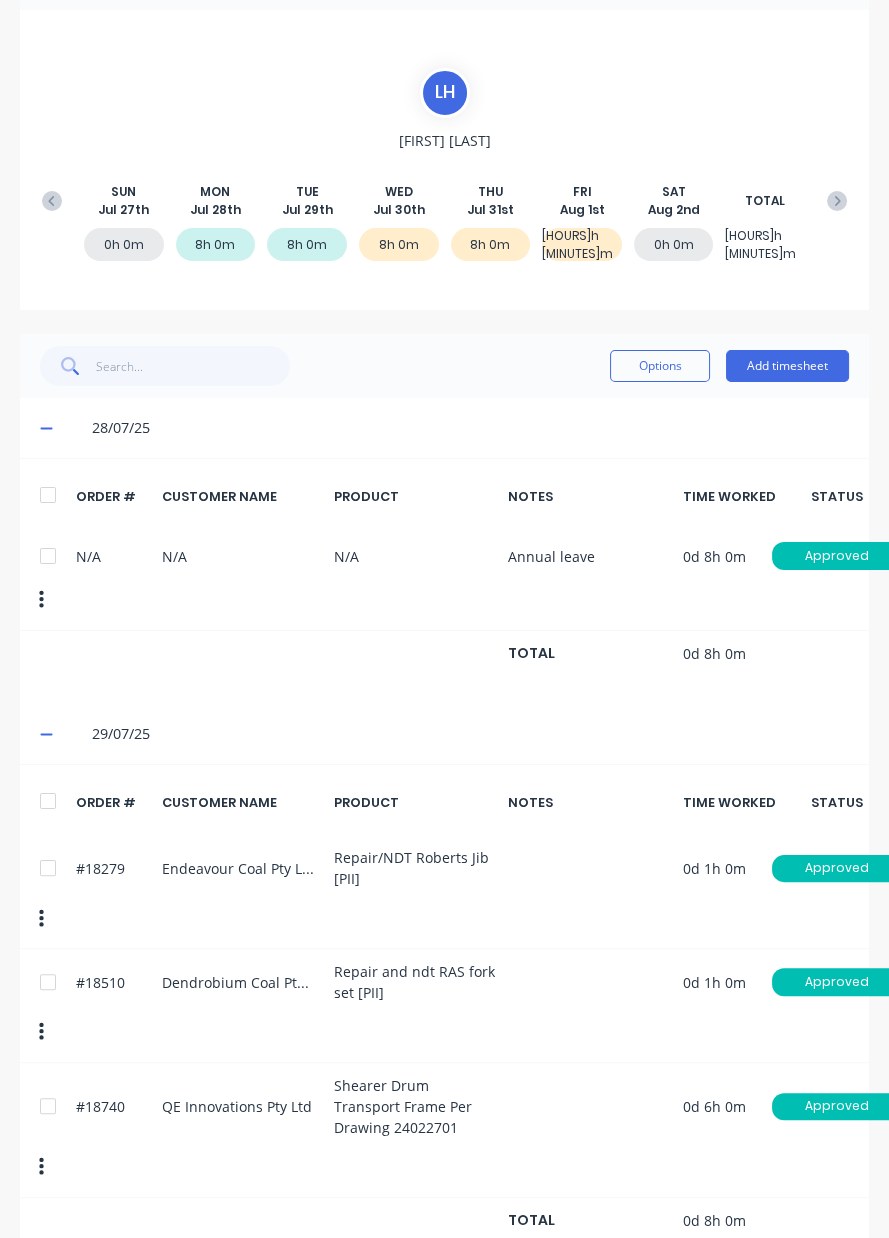 scroll, scrollTop: 125, scrollLeft: 0, axis: vertical 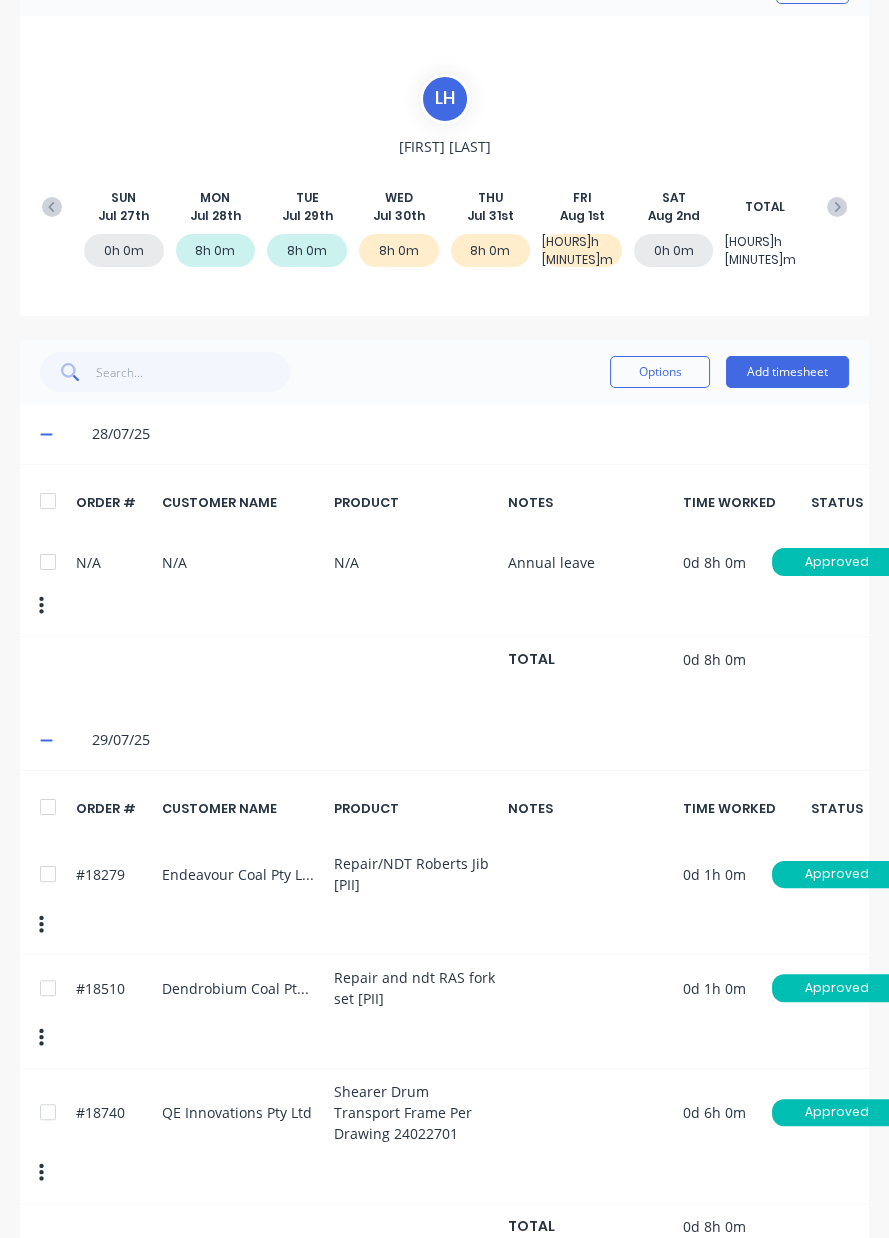 click 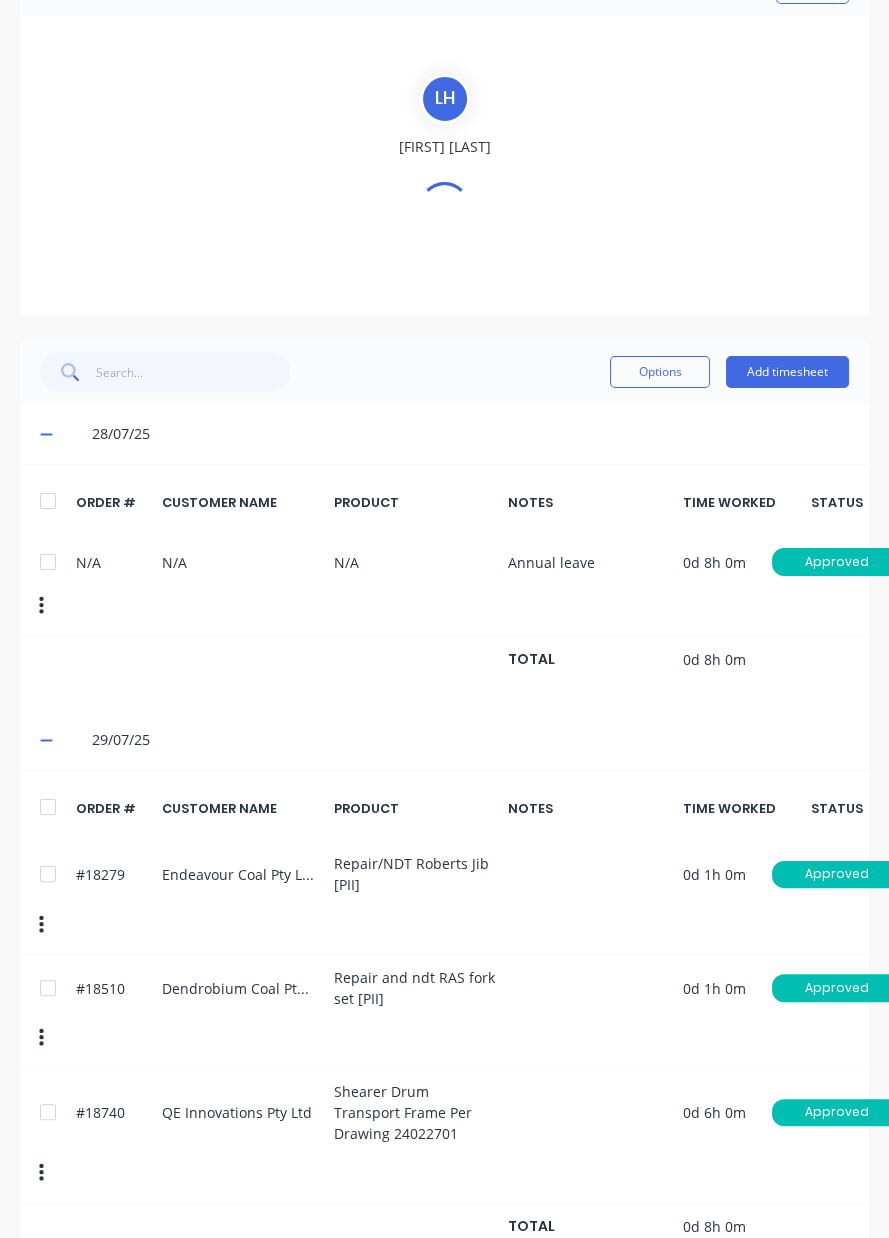 scroll, scrollTop: 0, scrollLeft: 0, axis: both 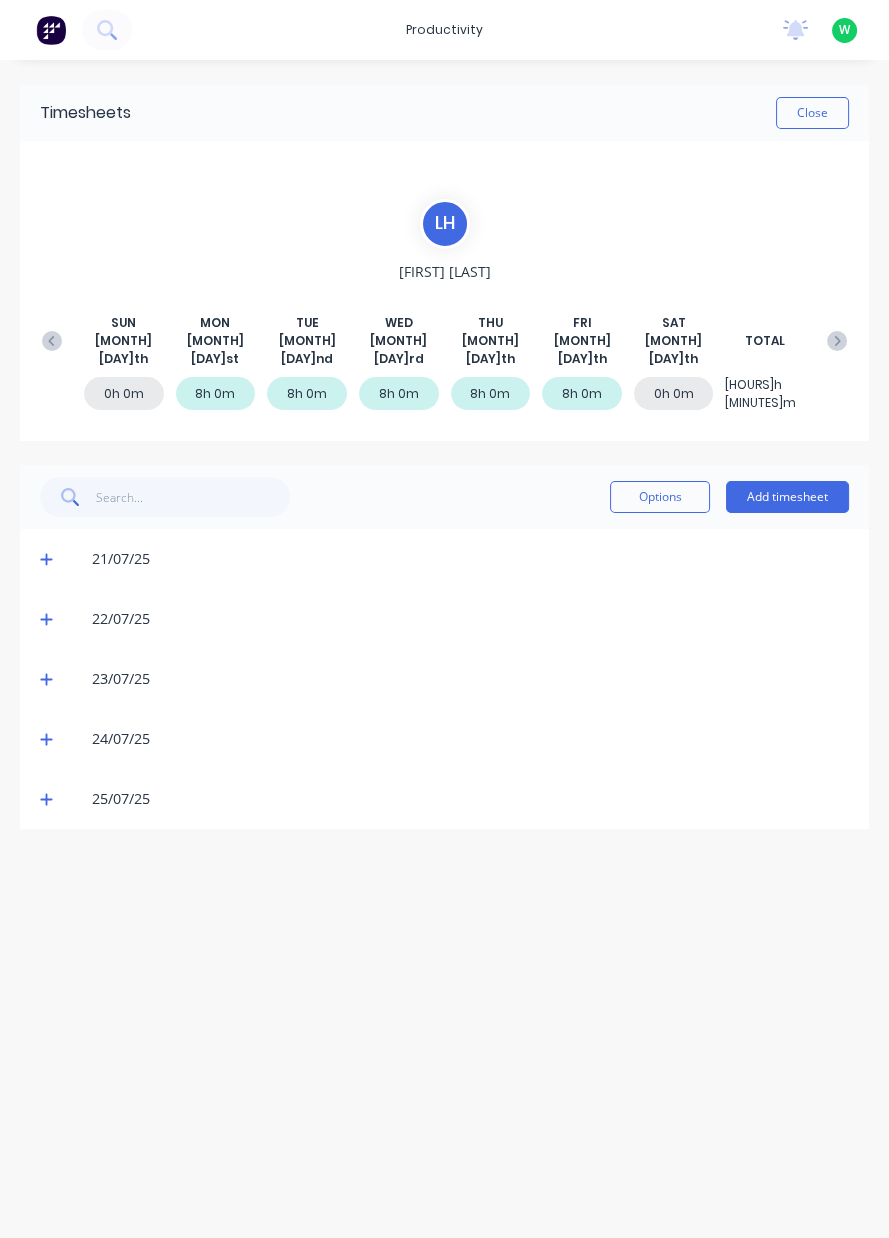 click 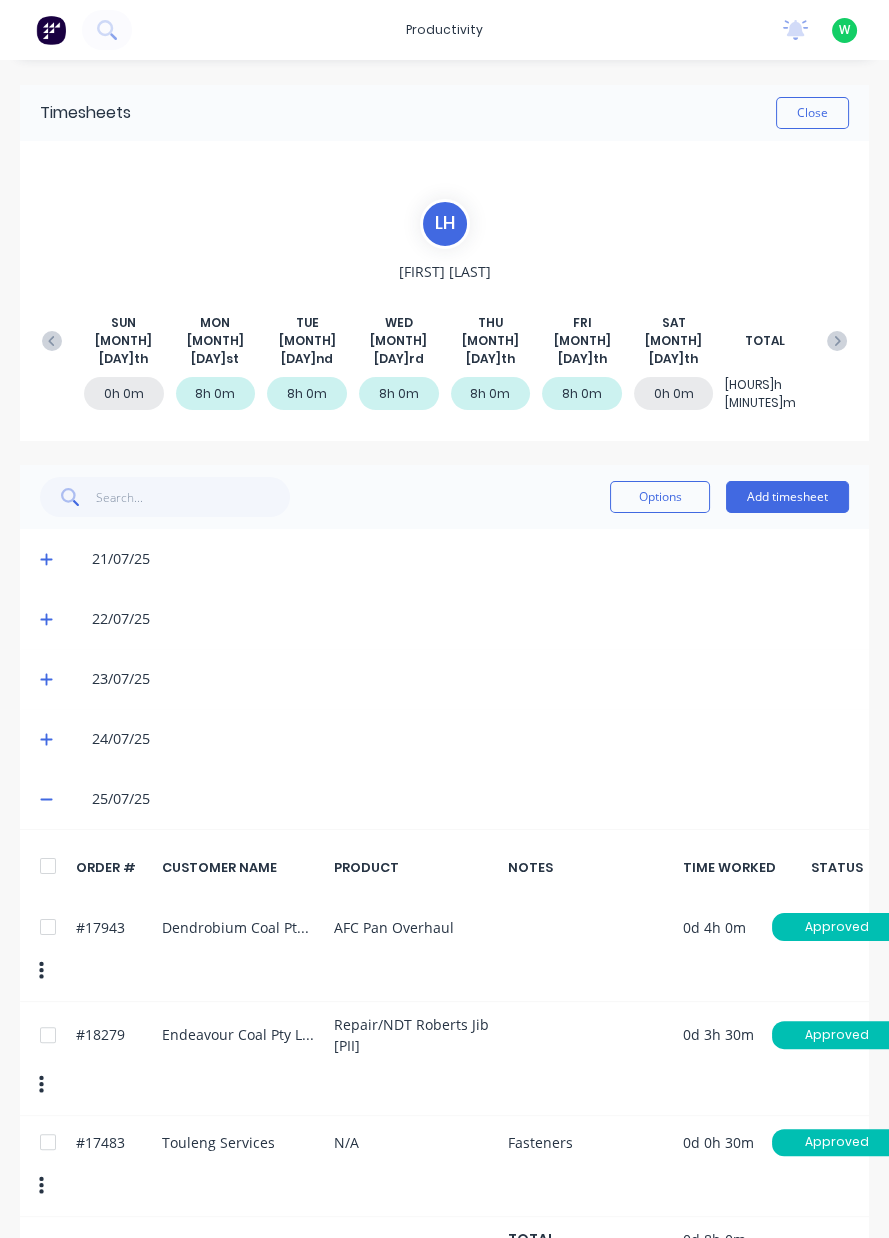 click on "Add timesheet" at bounding box center [787, 497] 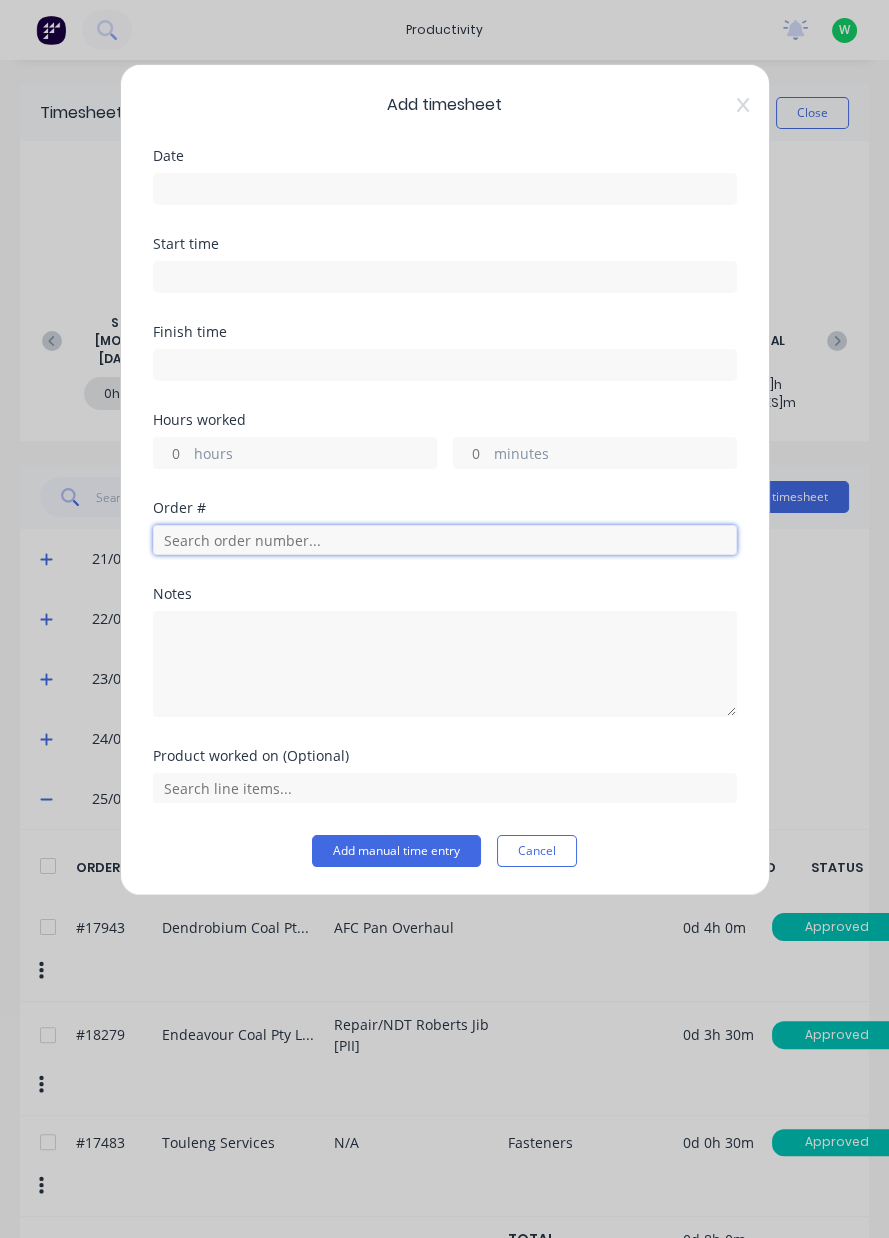 click at bounding box center (445, 540) 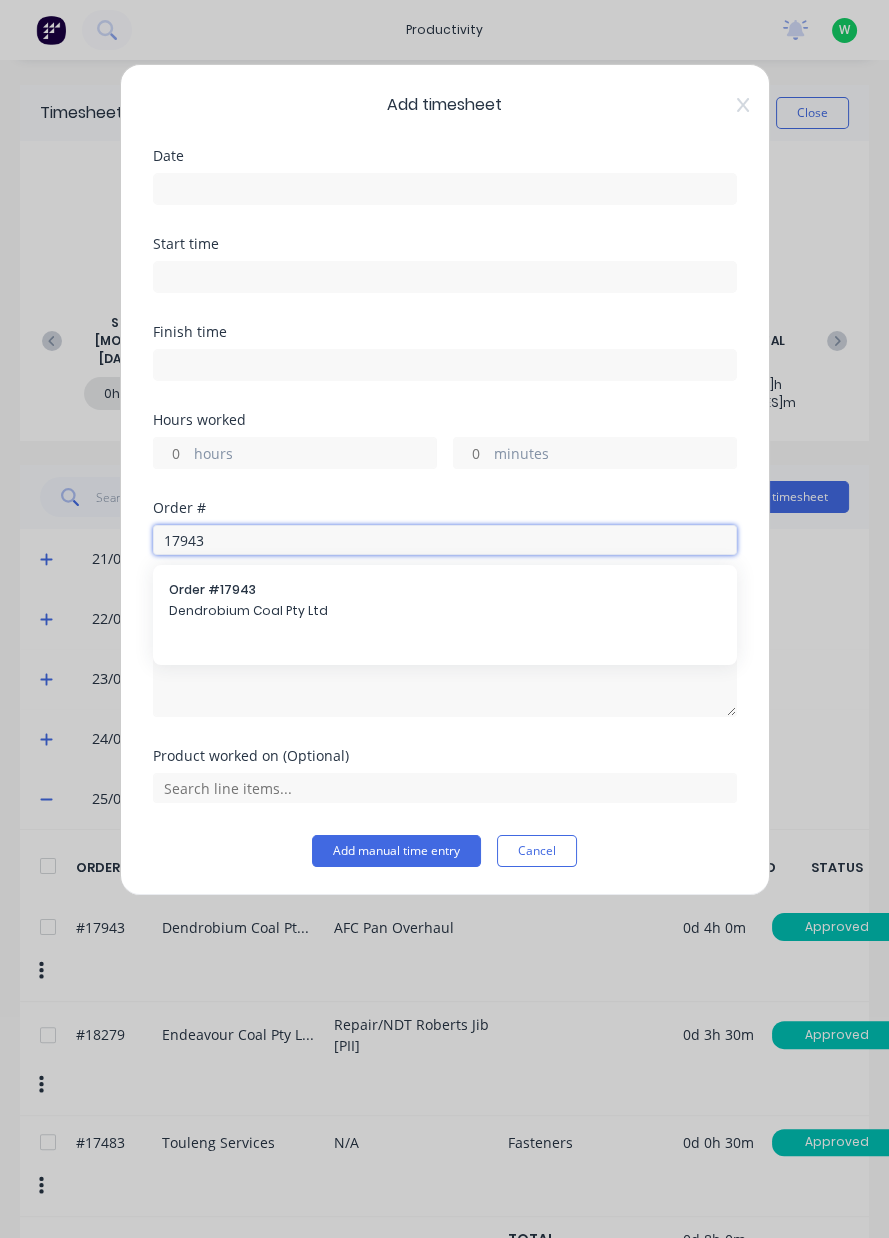 type on "17943" 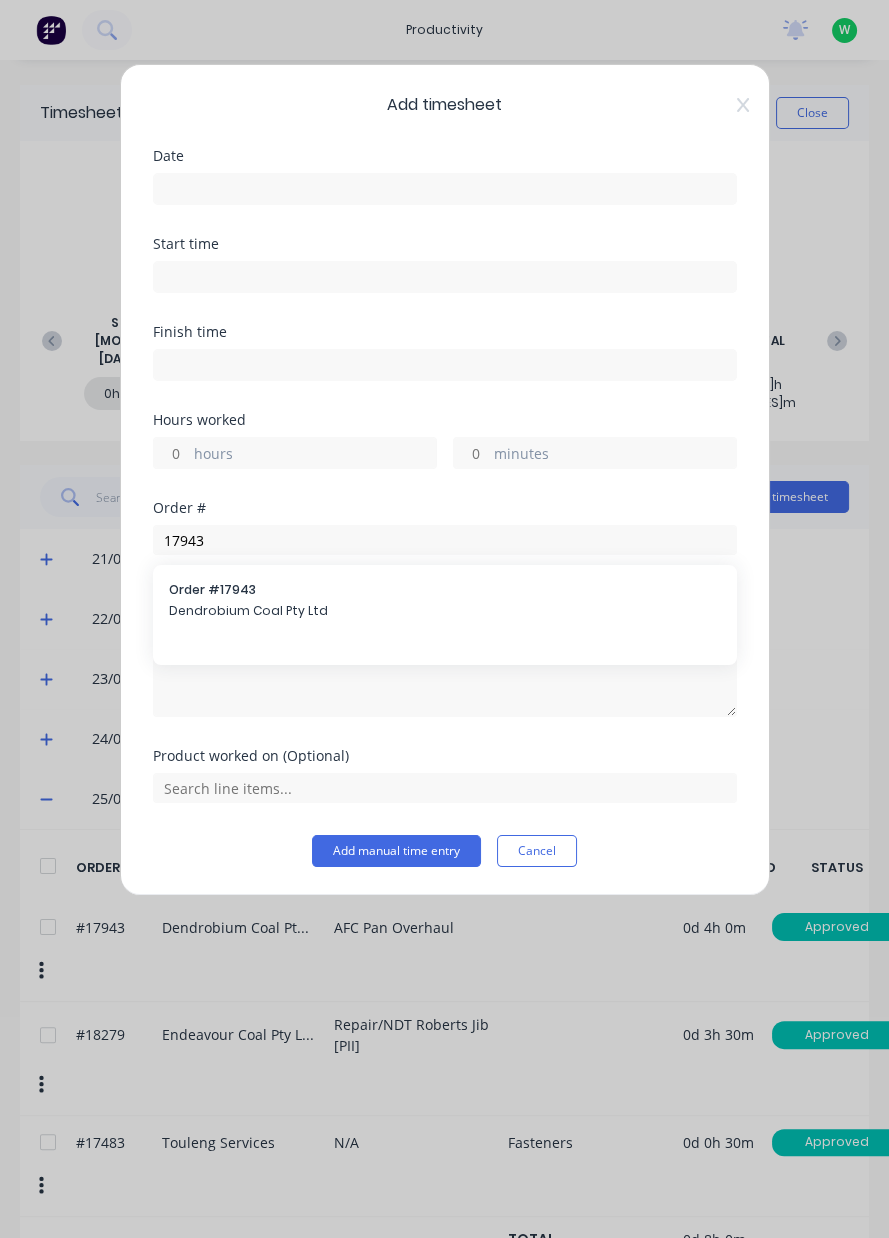 click on "Dendrobium Coal Pty Ltd" at bounding box center [445, 611] 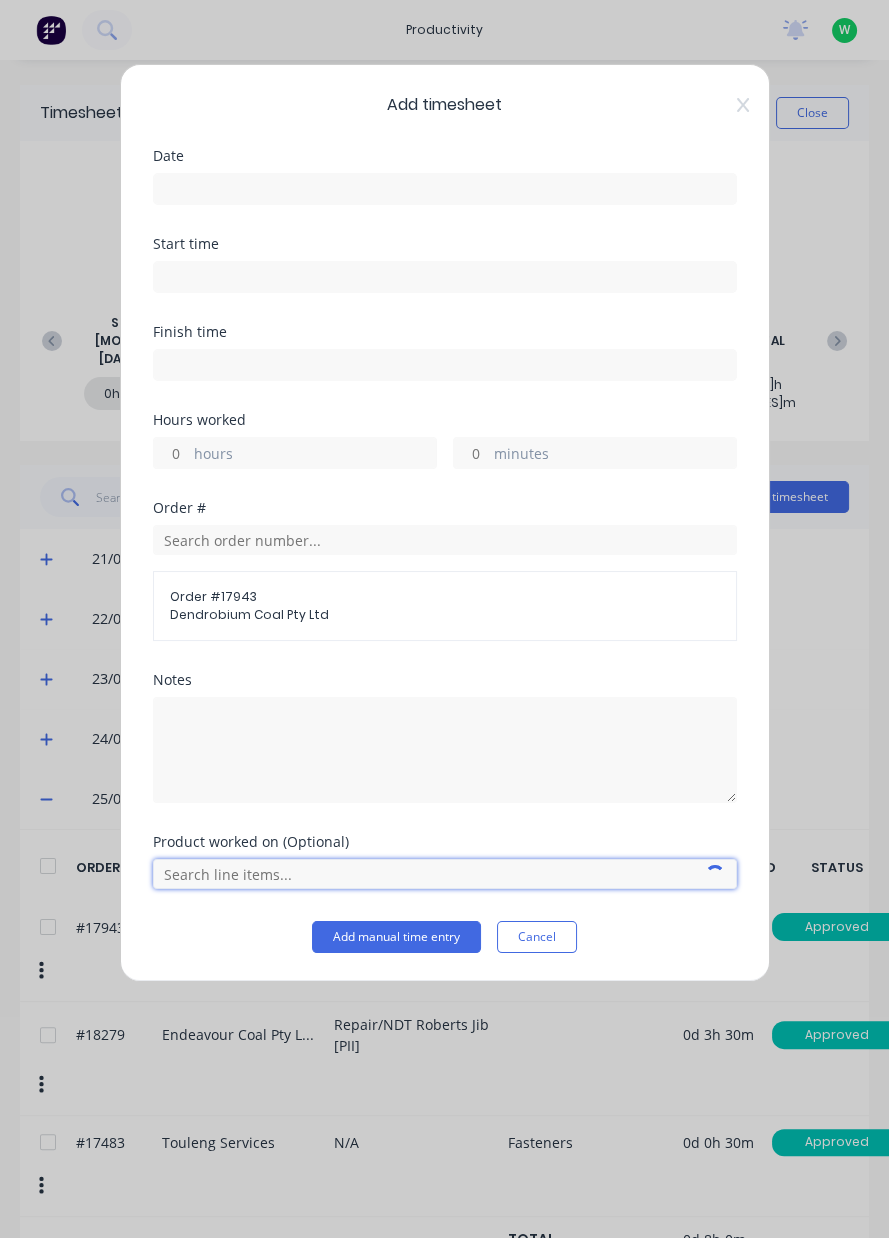 click at bounding box center (445, 874) 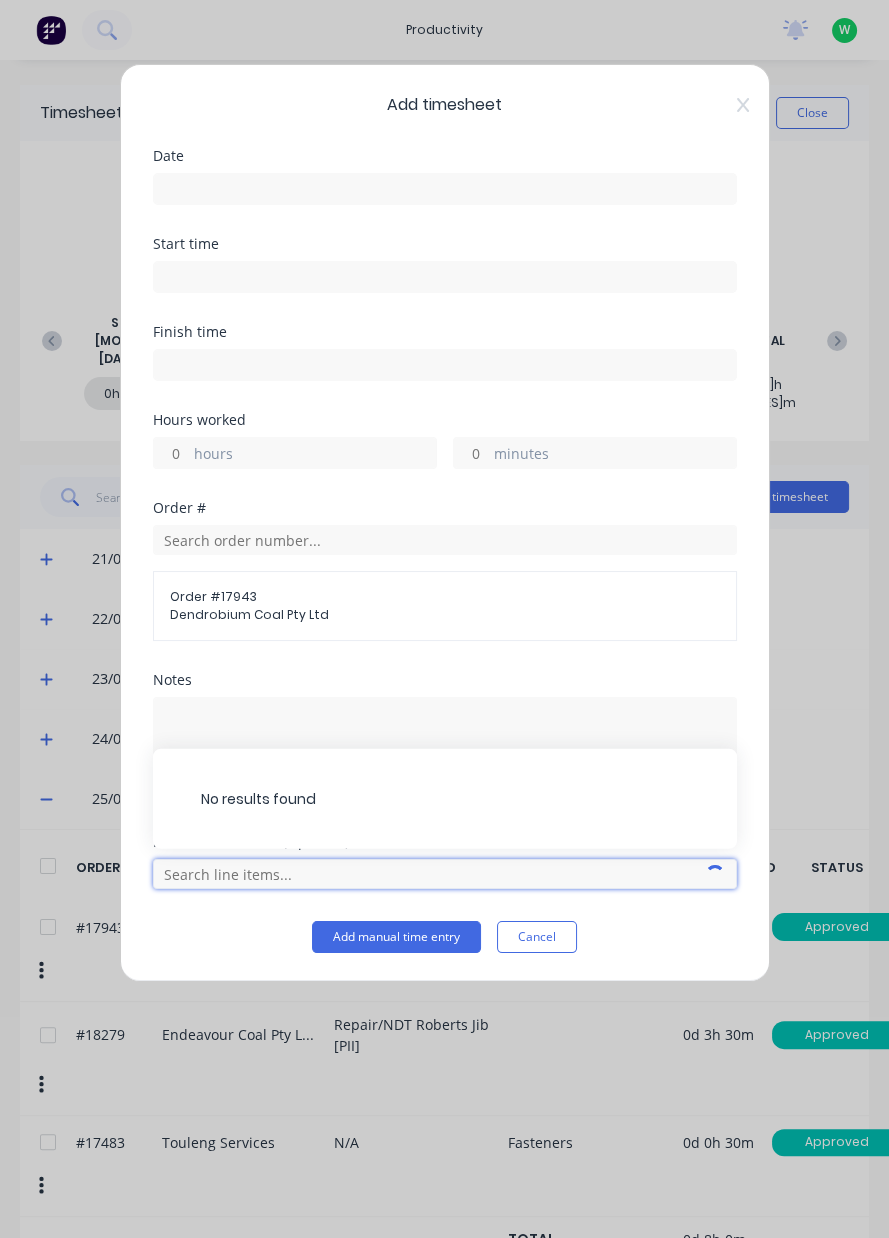 click at bounding box center [445, 874] 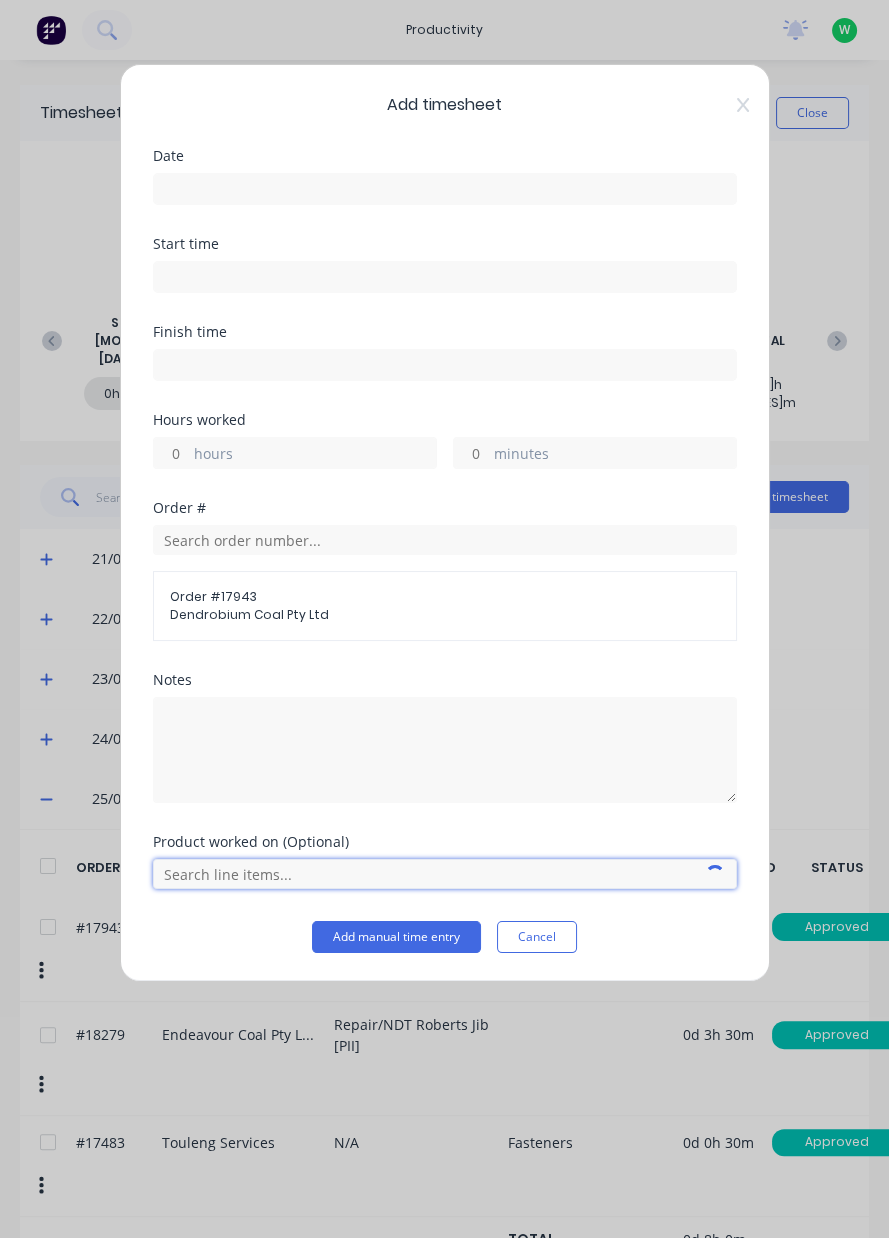 click at bounding box center [445, 874] 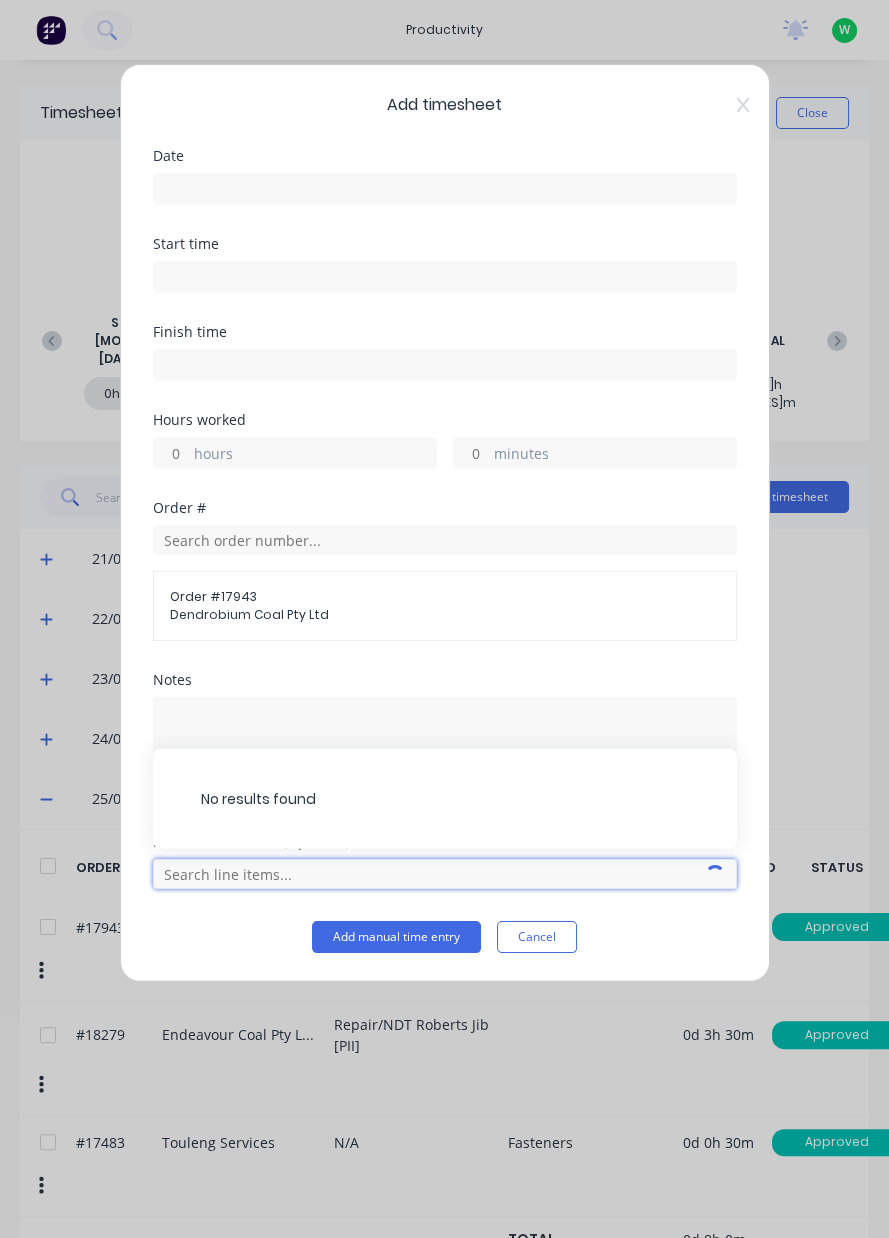 click at bounding box center (445, 874) 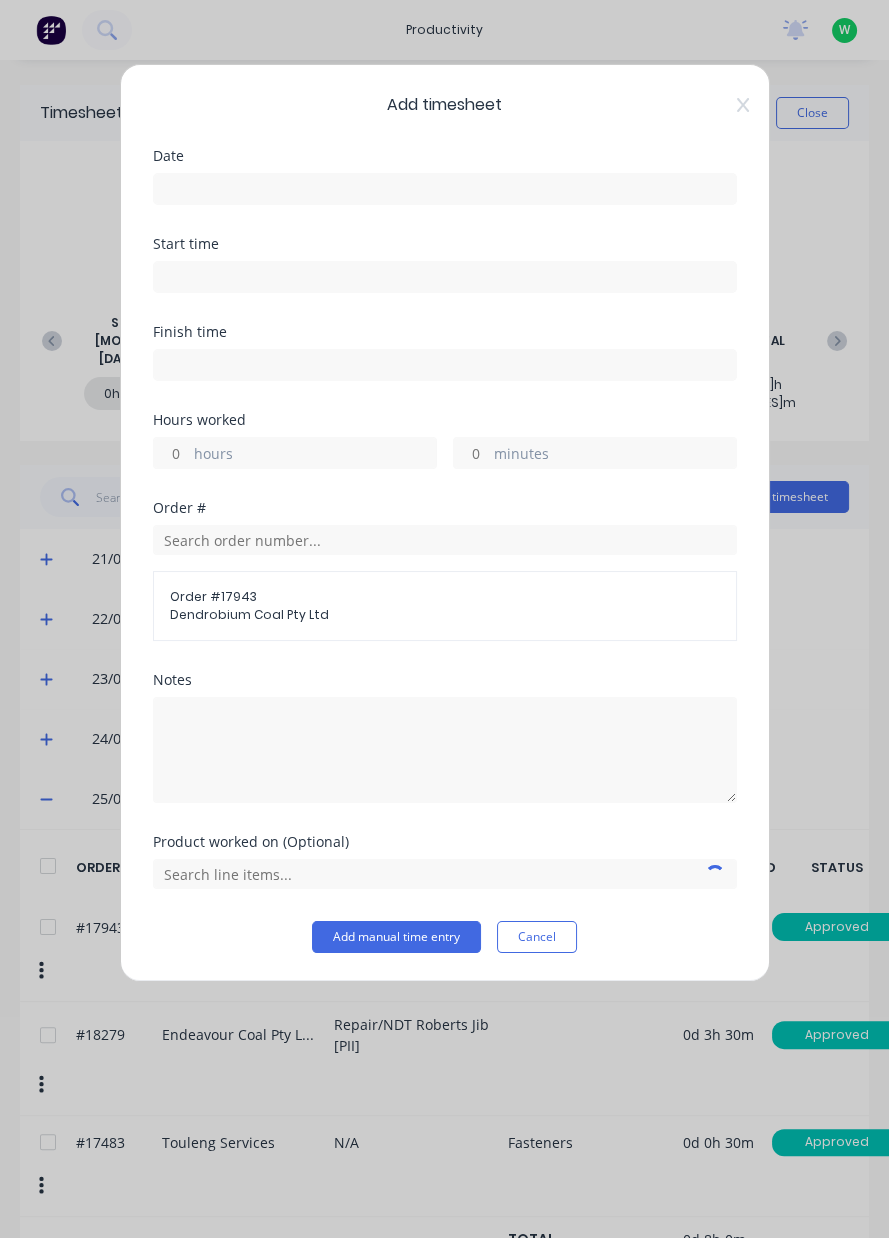 click at bounding box center [445, 189] 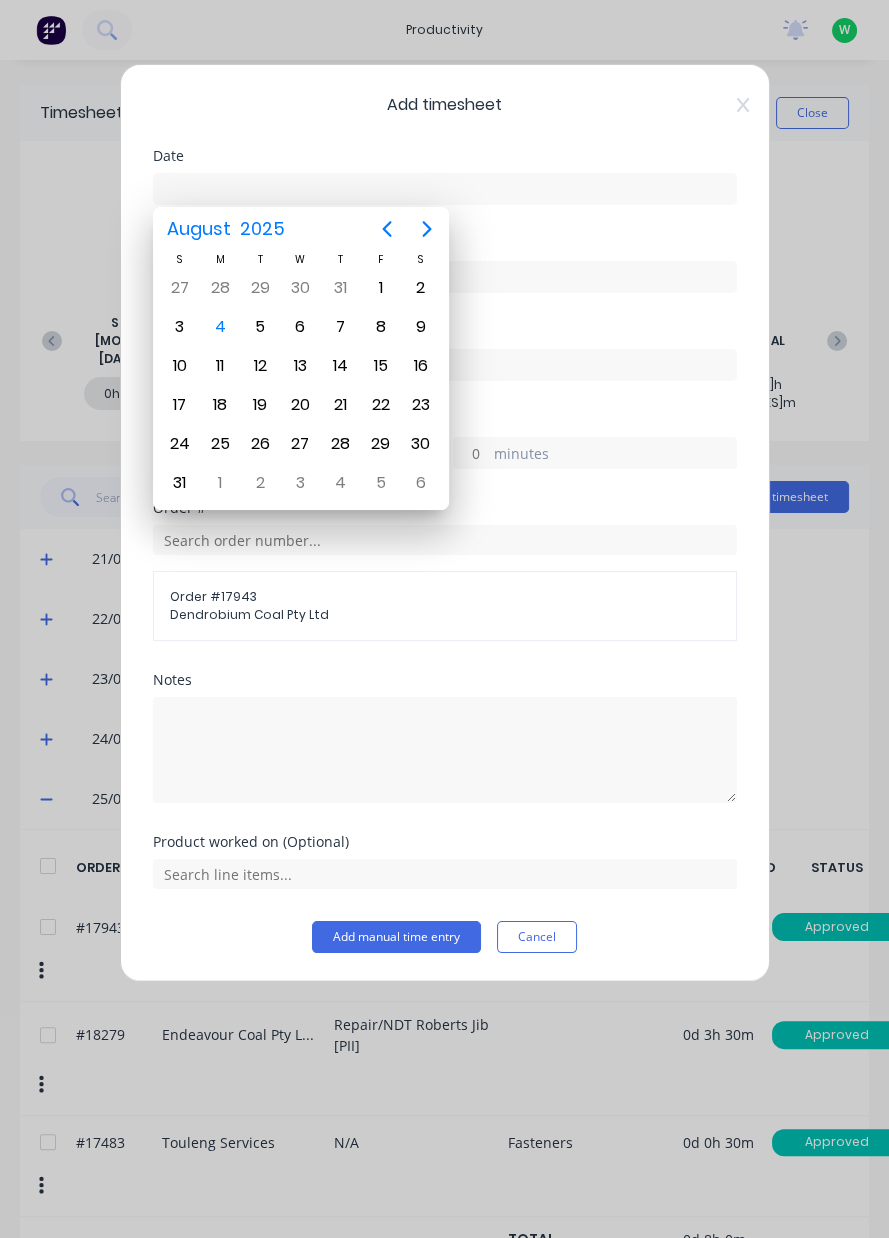 click on "1" at bounding box center [381, 288] 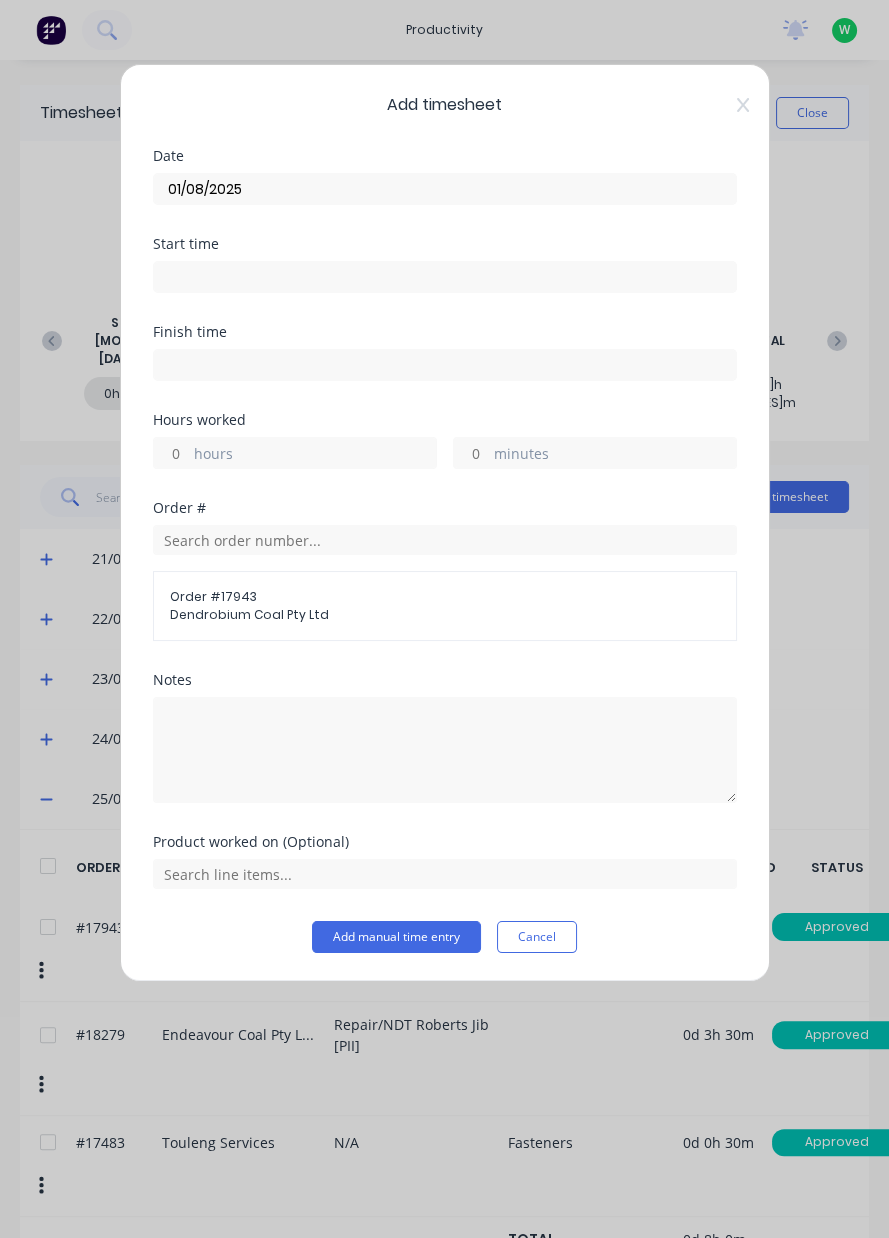 click on "hours" at bounding box center [315, 455] 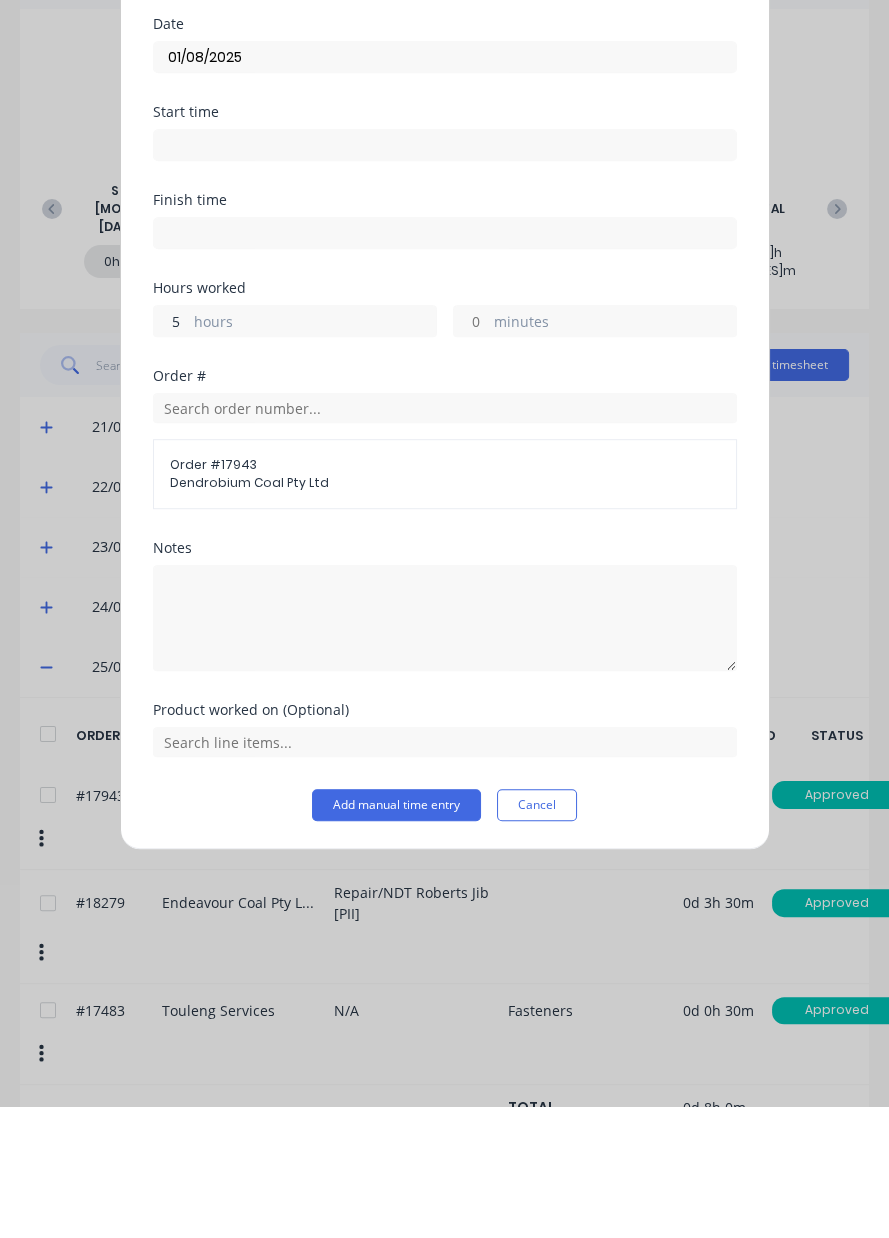 type on "5" 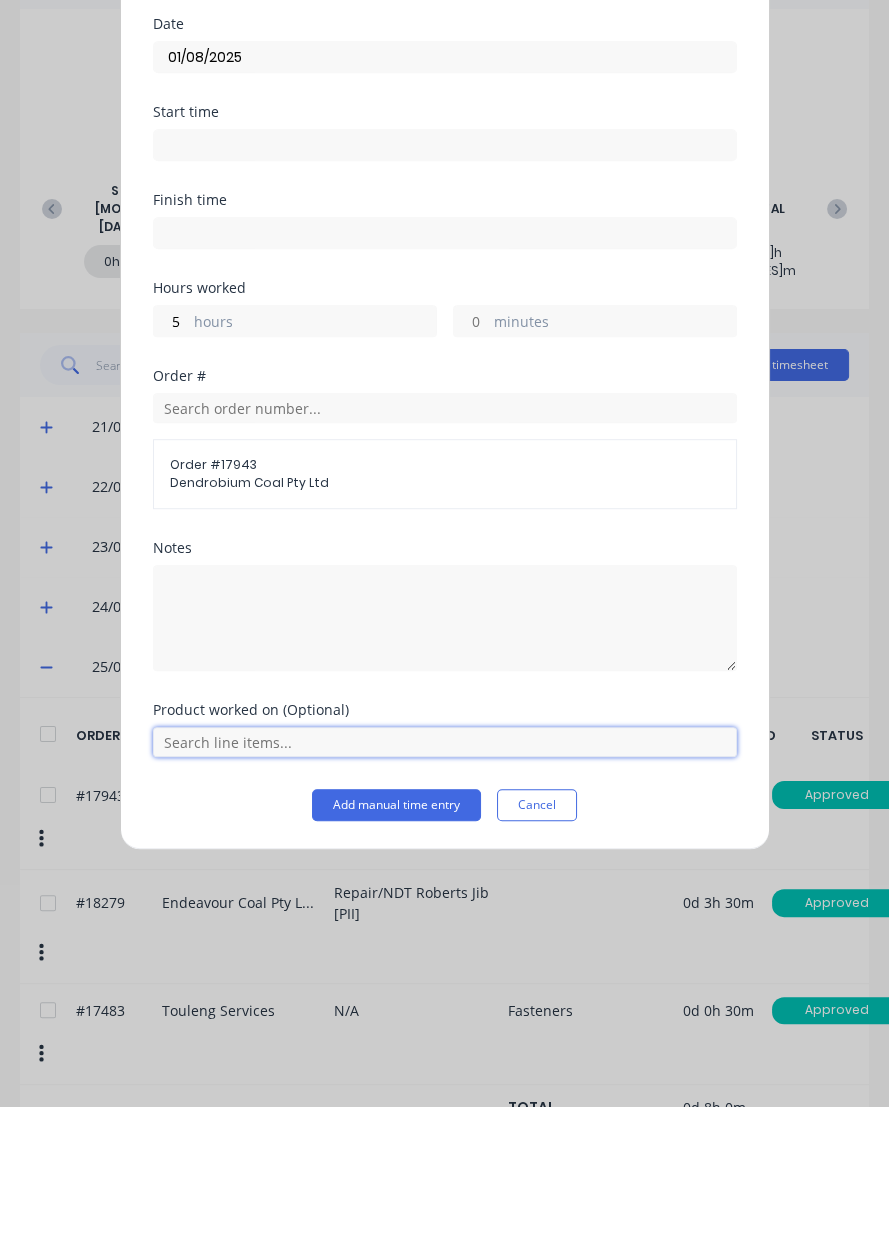 click at bounding box center (445, 874) 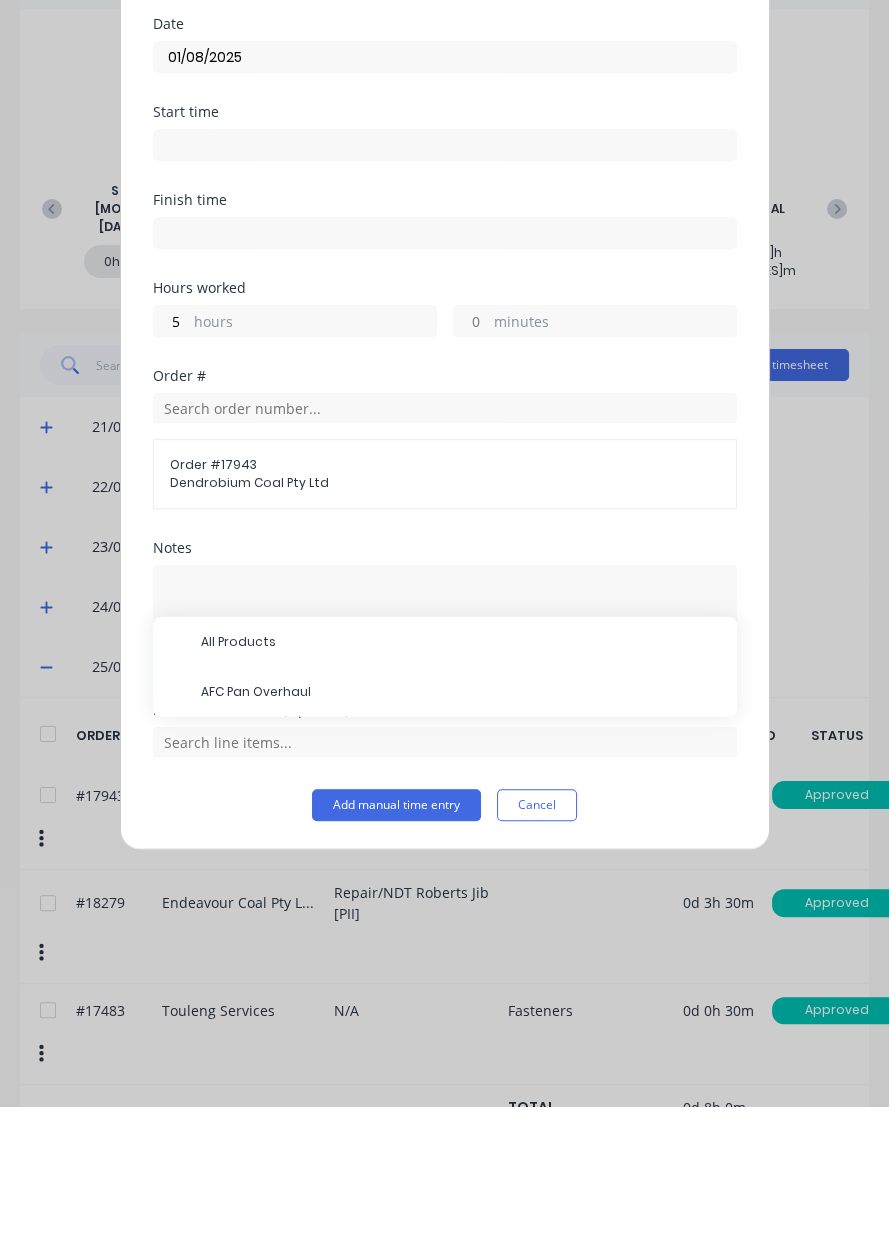 click on "AFC Pan Overhaul" at bounding box center [461, 824] 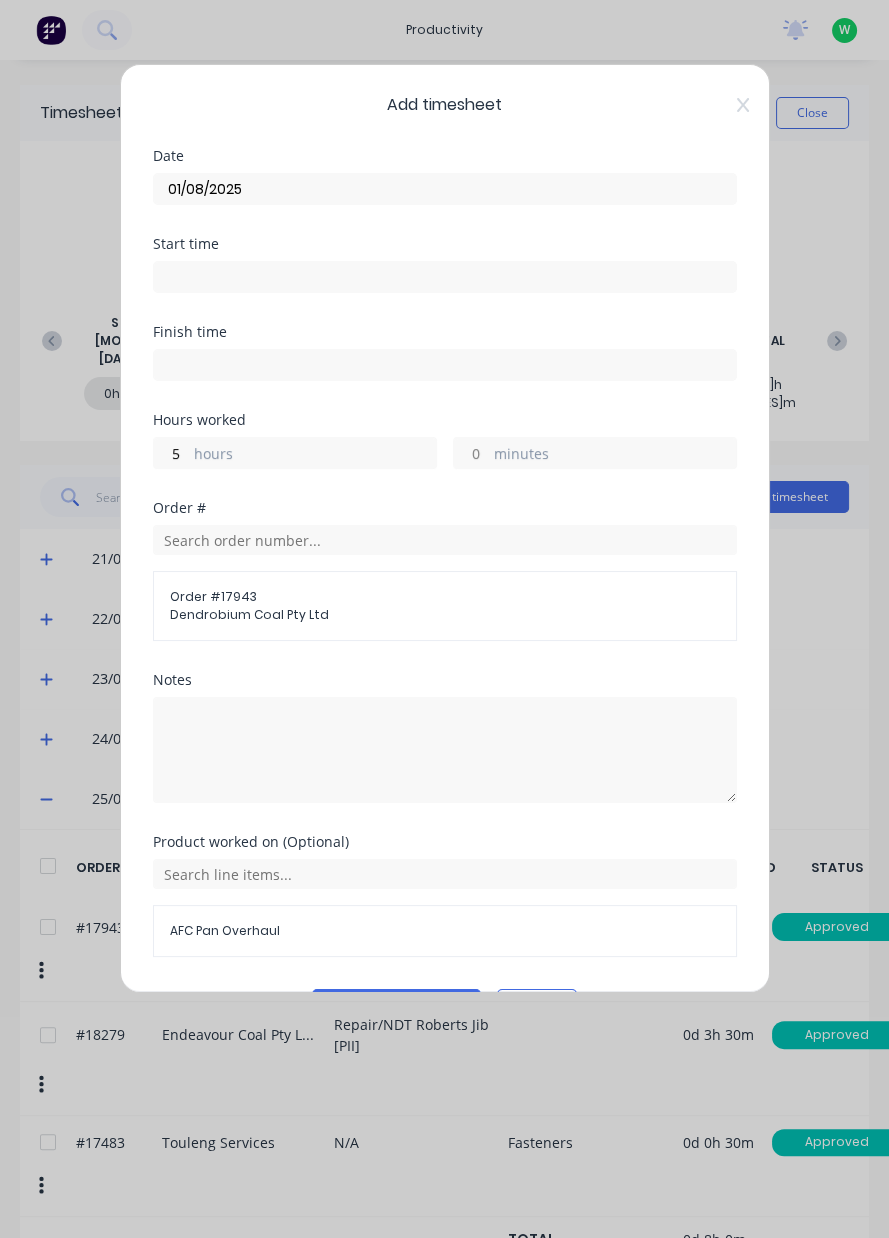 click on "Add manual time entry" at bounding box center (396, 1005) 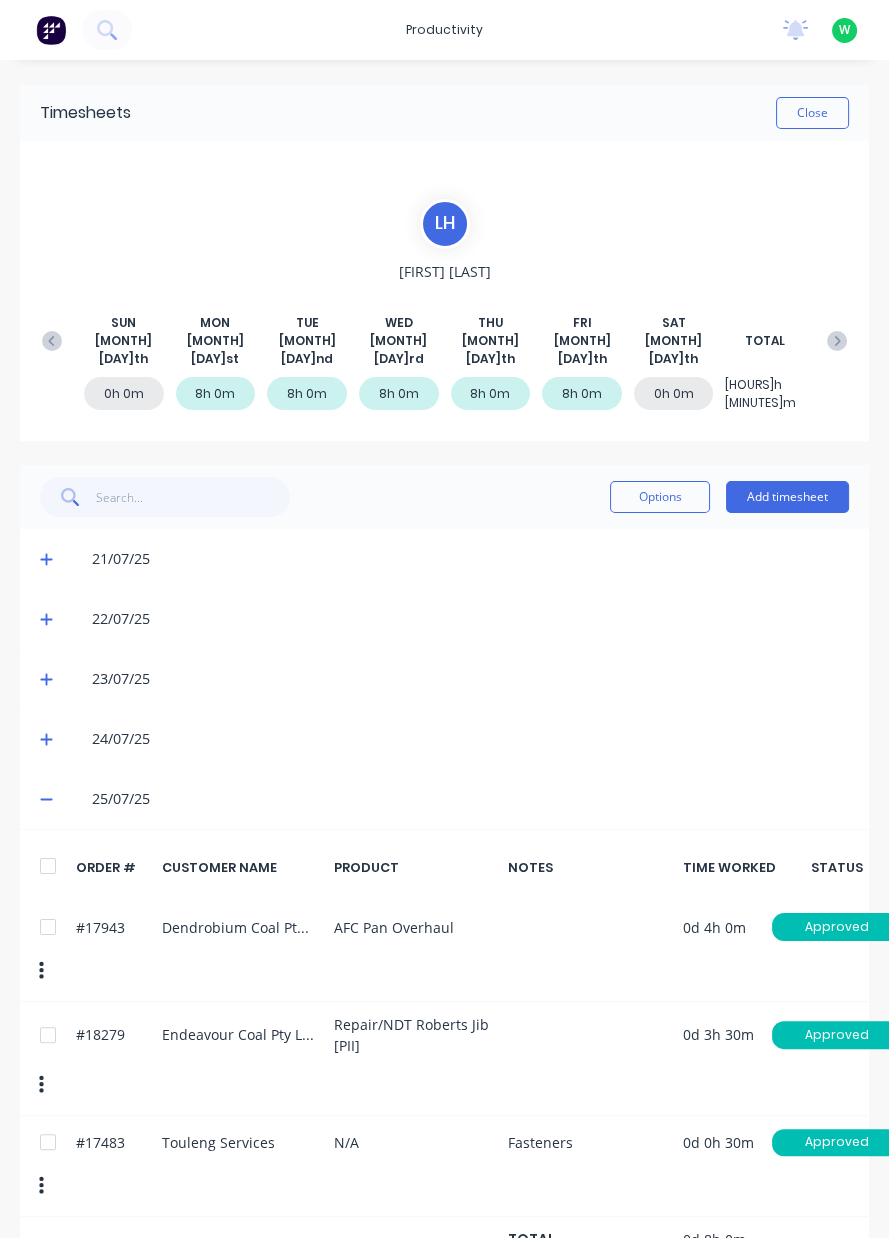 click at bounding box center [837, 341] 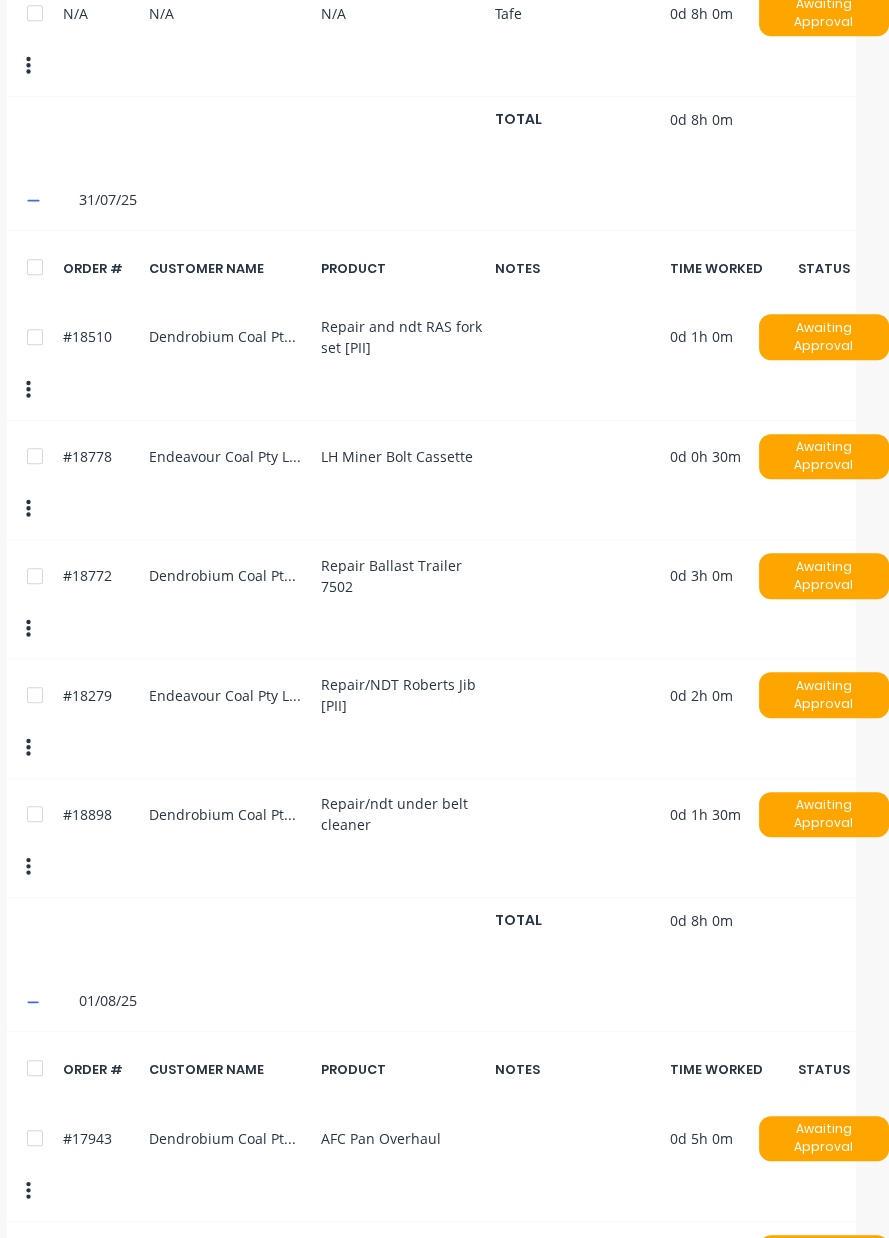 scroll, scrollTop: 1556, scrollLeft: 0, axis: vertical 